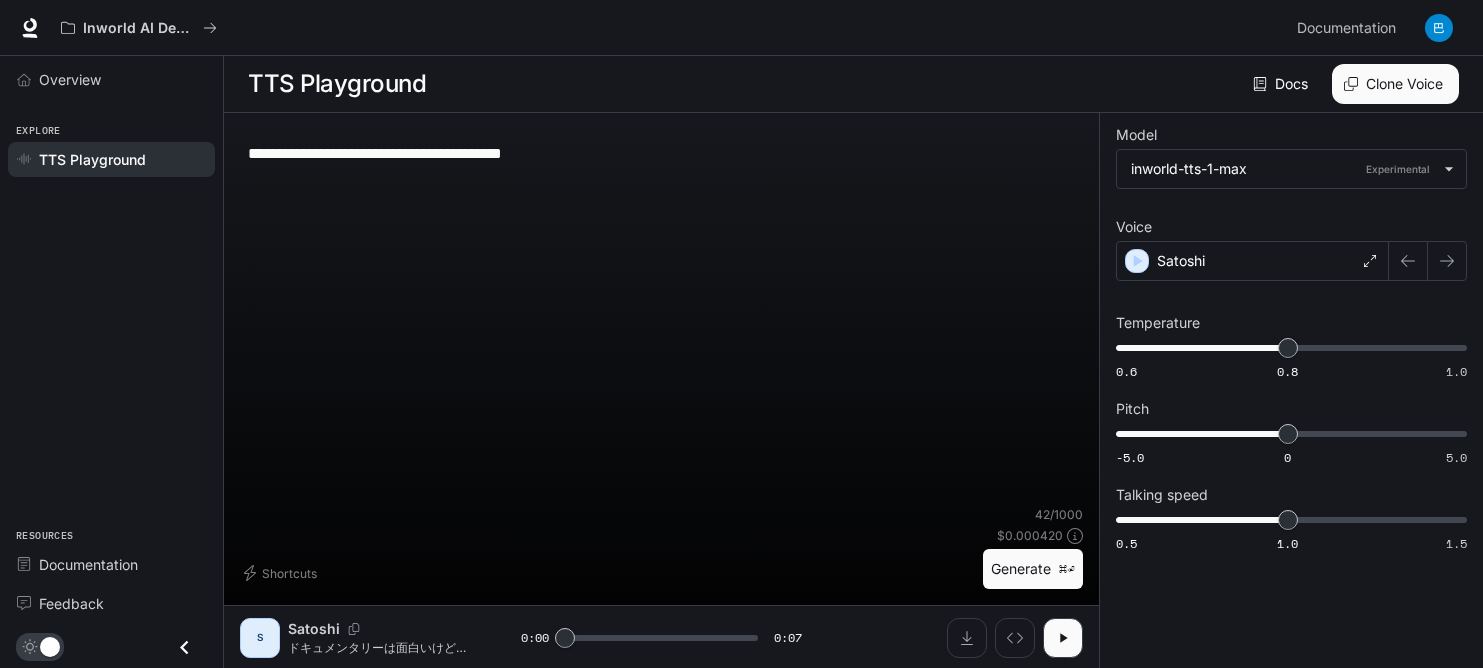 scroll, scrollTop: 1, scrollLeft: 0, axis: vertical 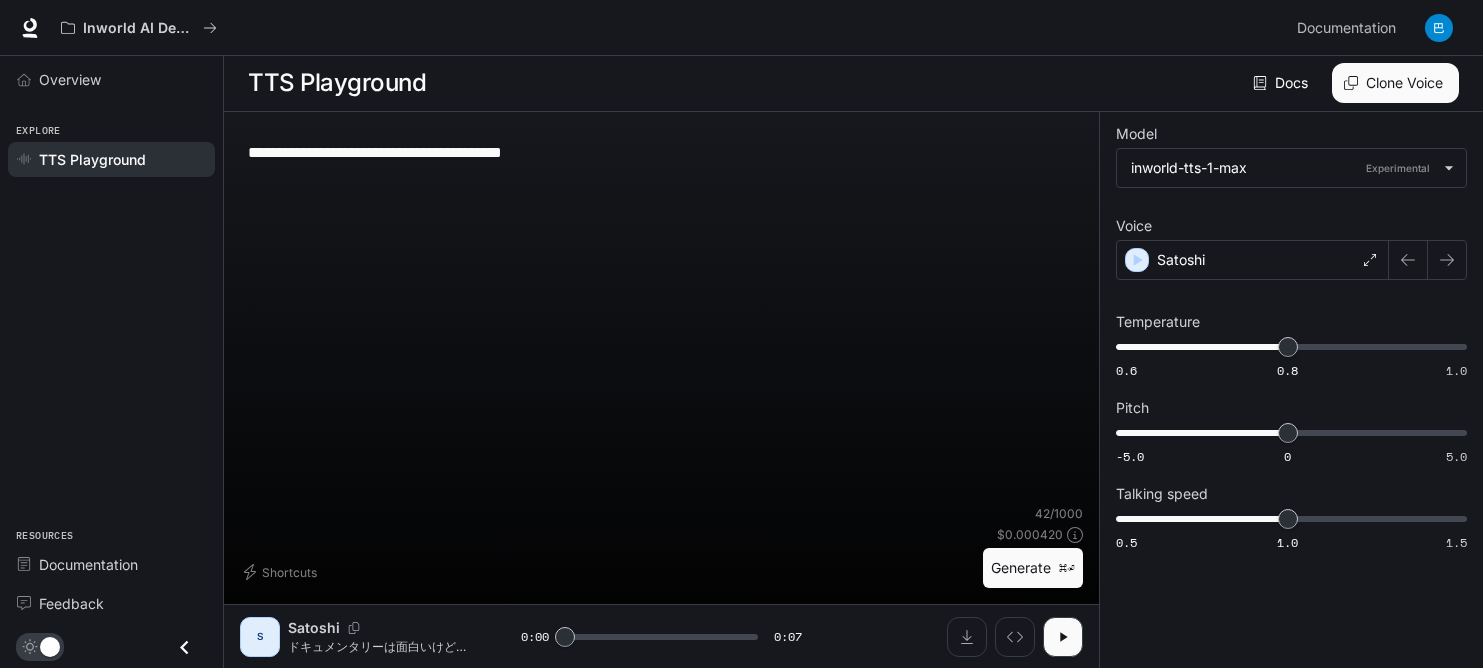 click on "**********" at bounding box center [661, 316] 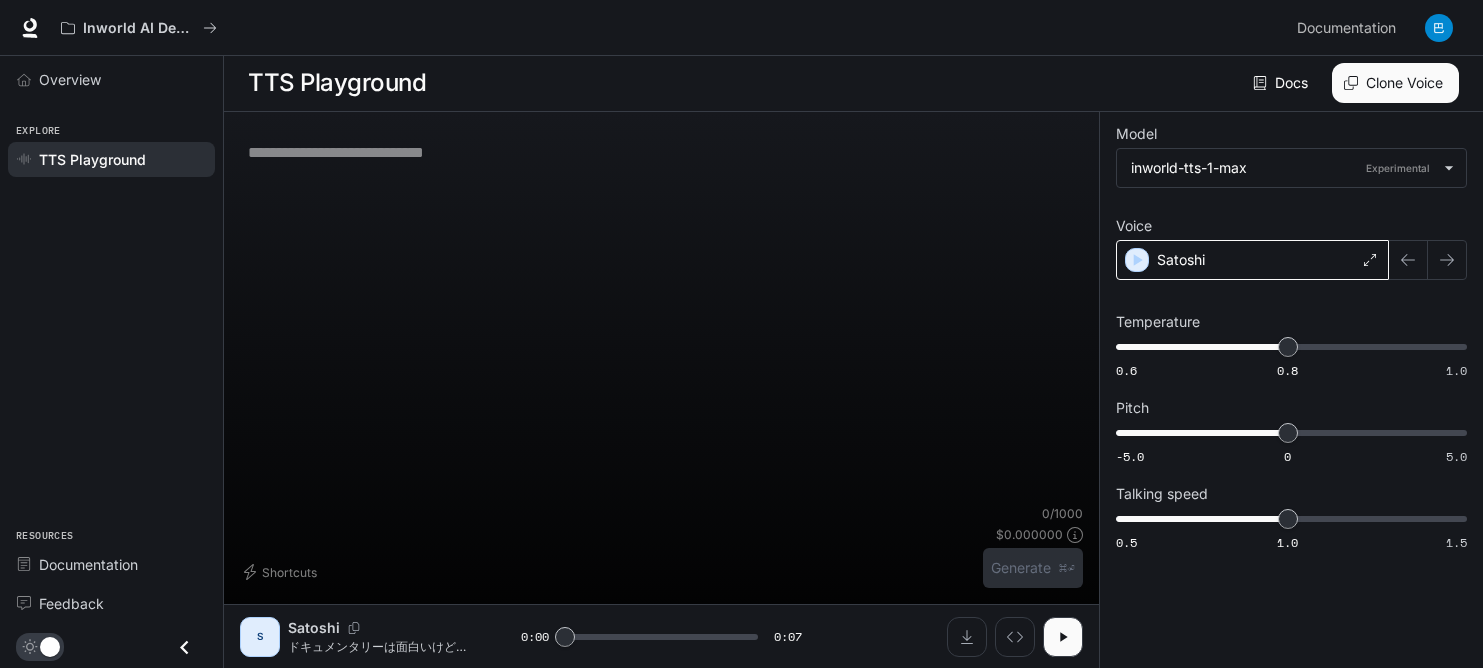 type 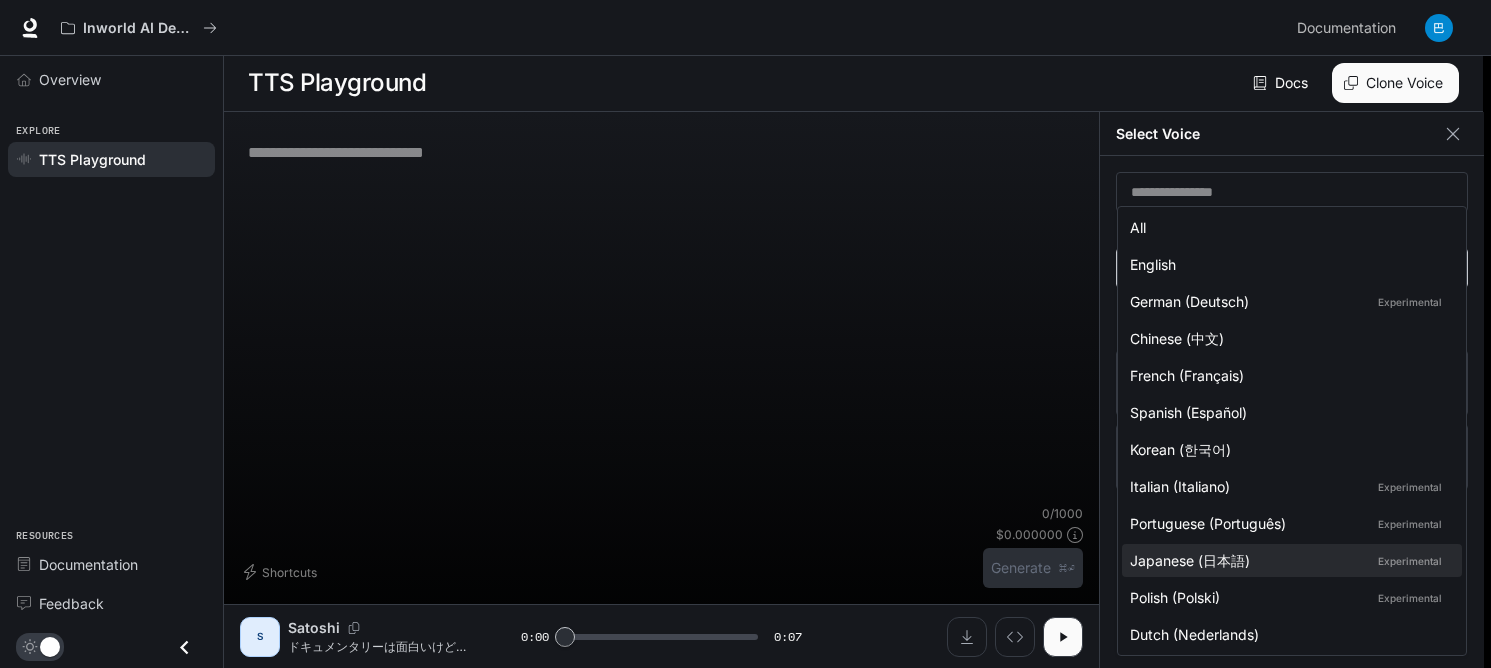 click on "**********" at bounding box center (745, 333) 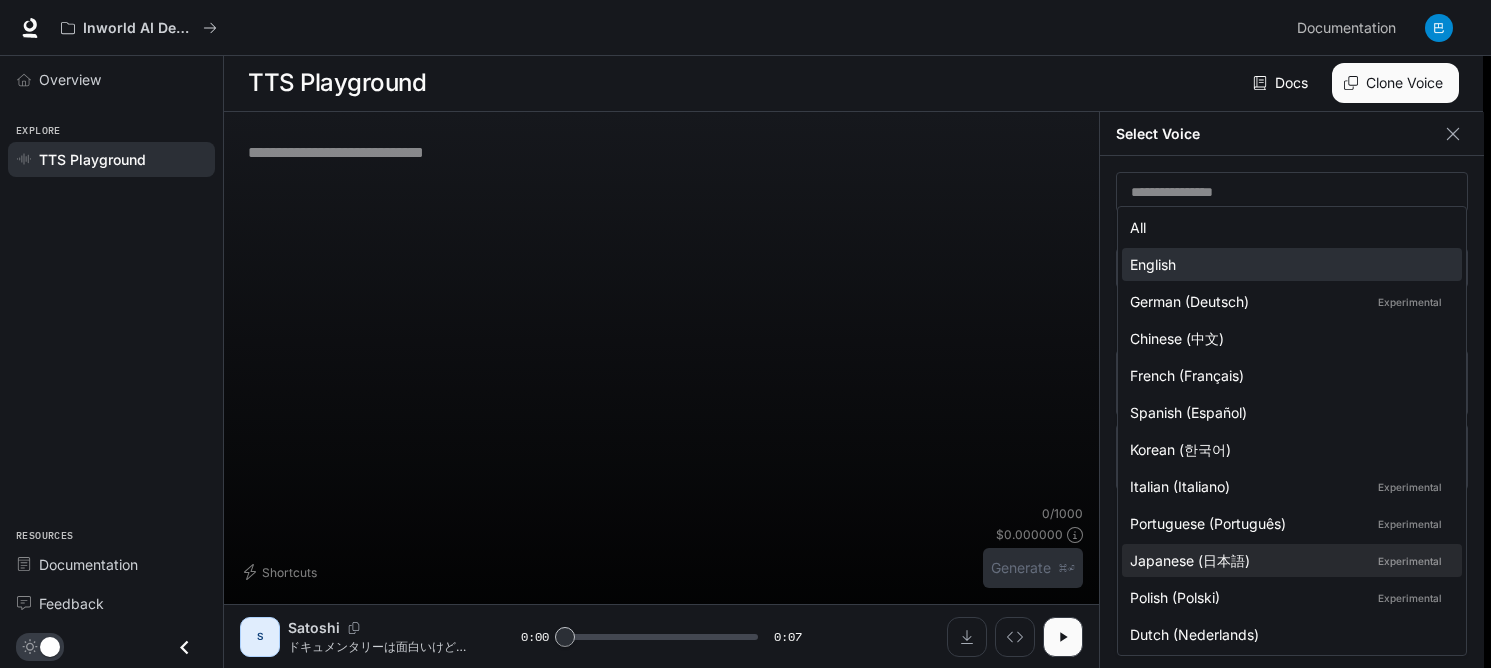 click on "English" at bounding box center [1288, 264] 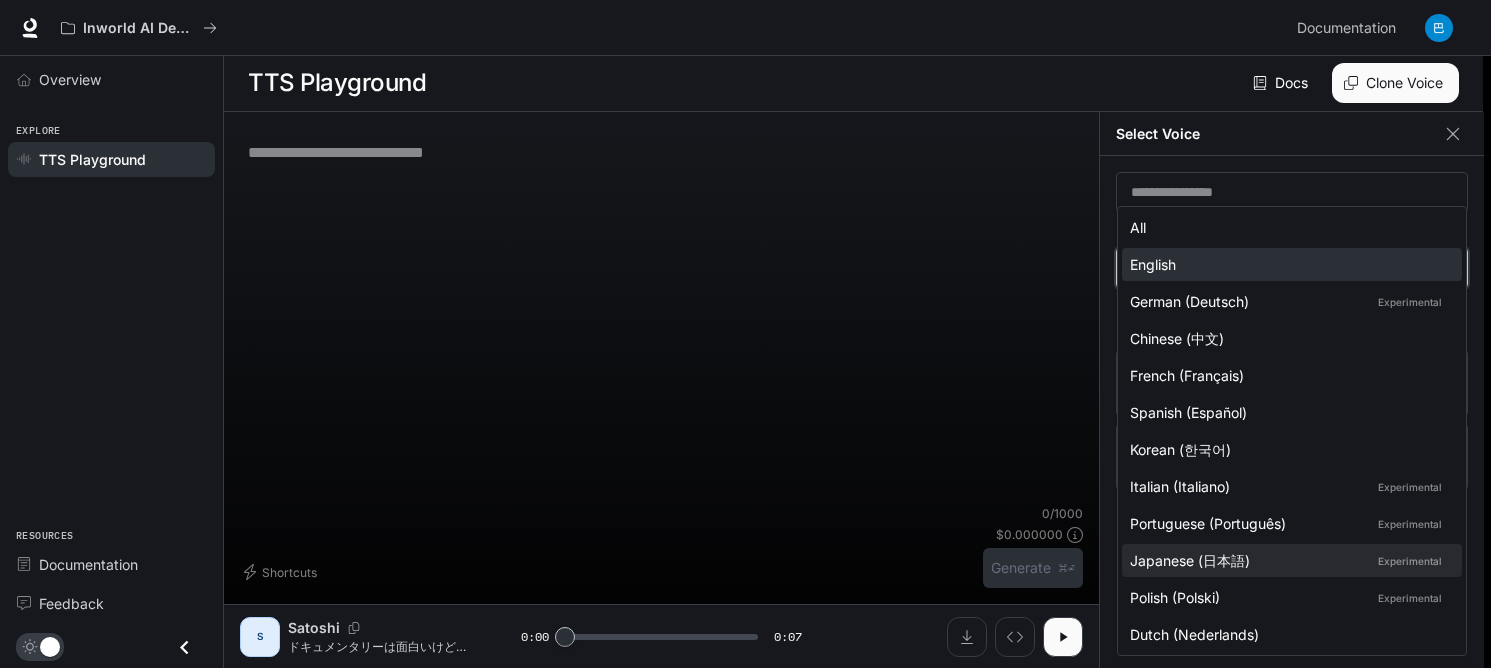 type on "*****" 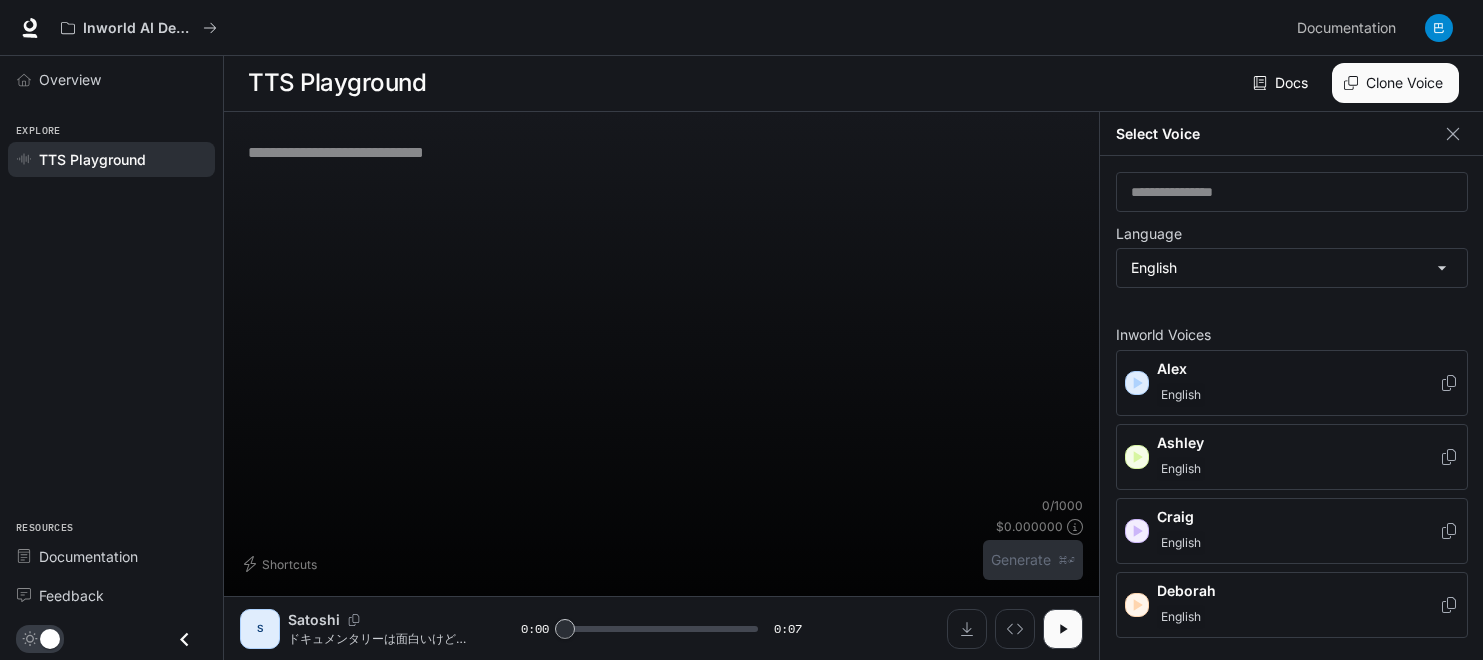 click on "Alex" at bounding box center (1298, 369) 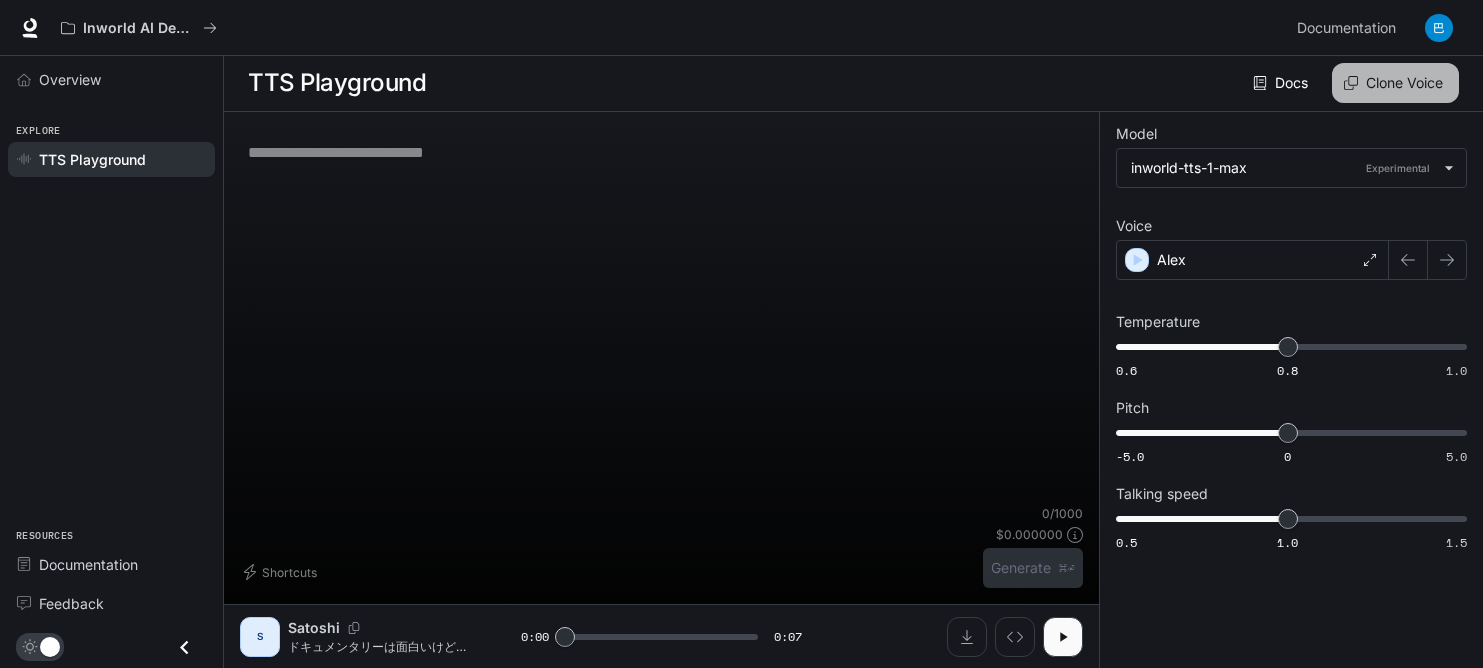 click on "Clone Voice" at bounding box center (1395, 83) 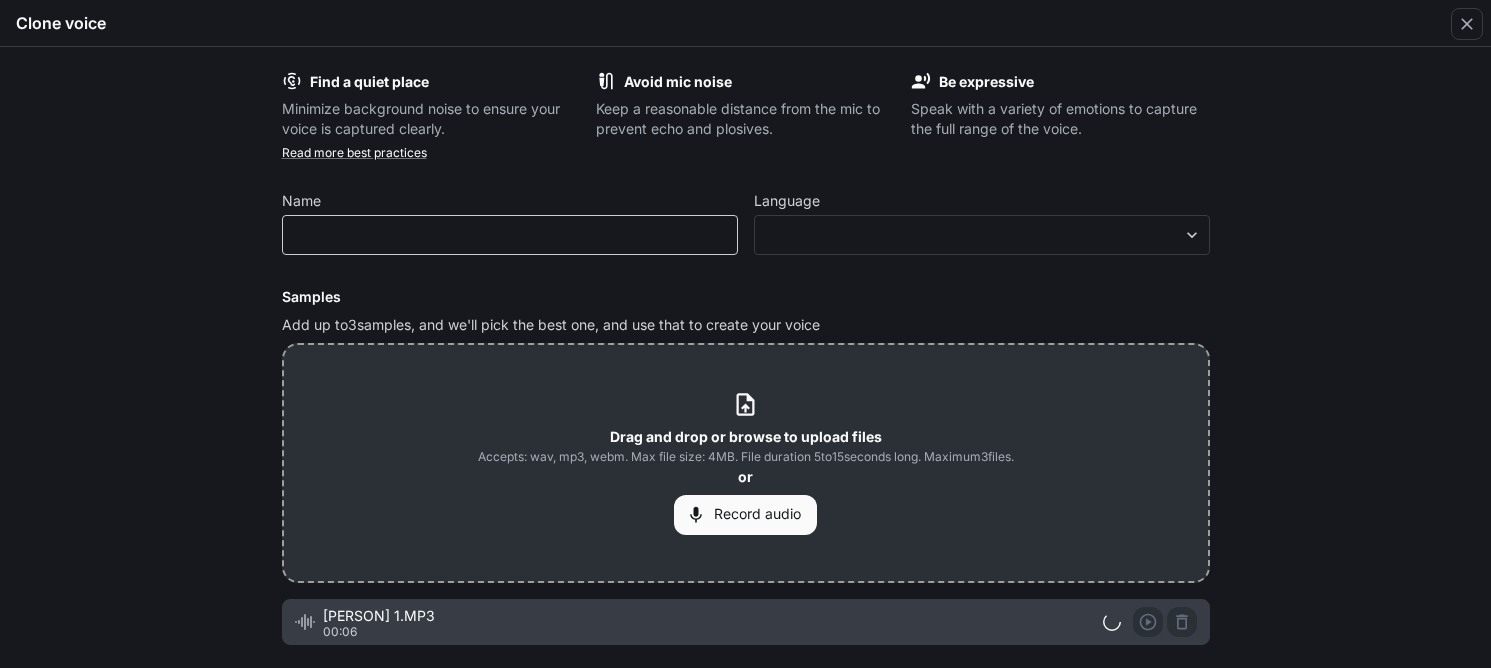 click on "​" at bounding box center [510, 235] 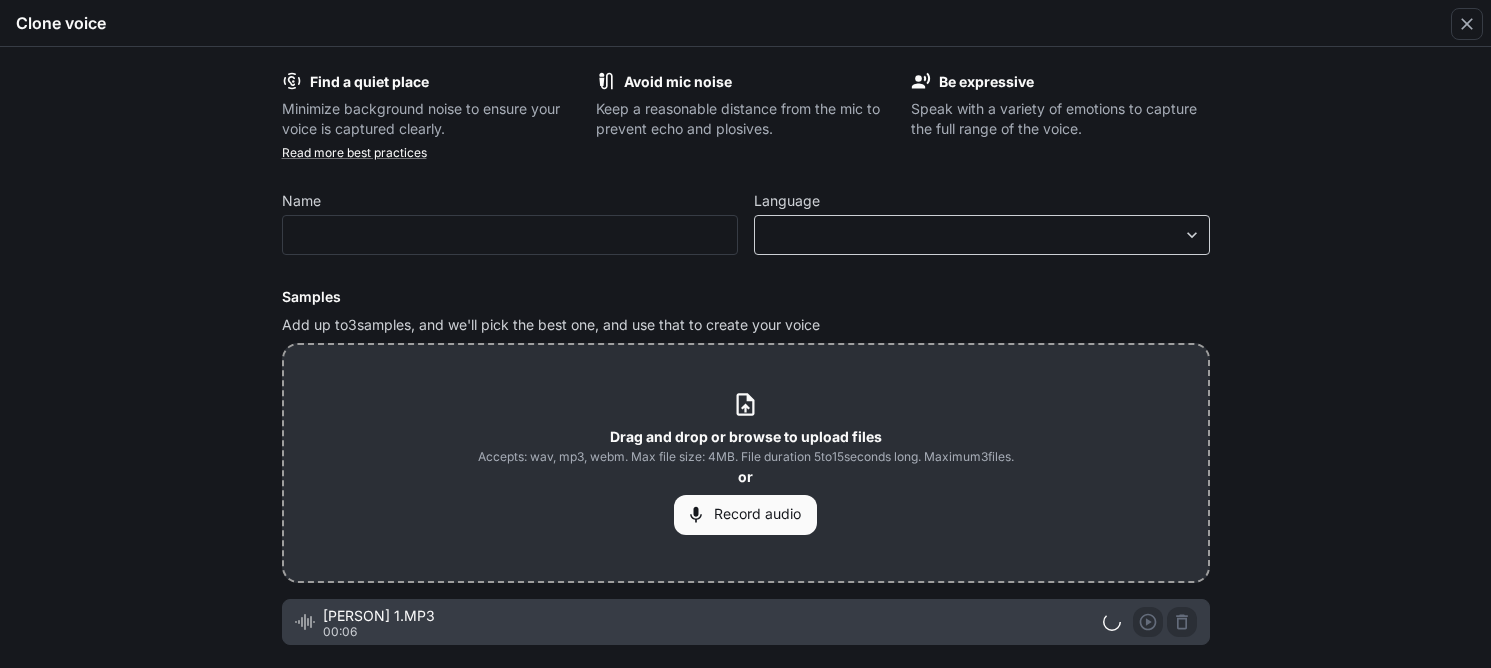 click on "​ ​" at bounding box center (982, 235) 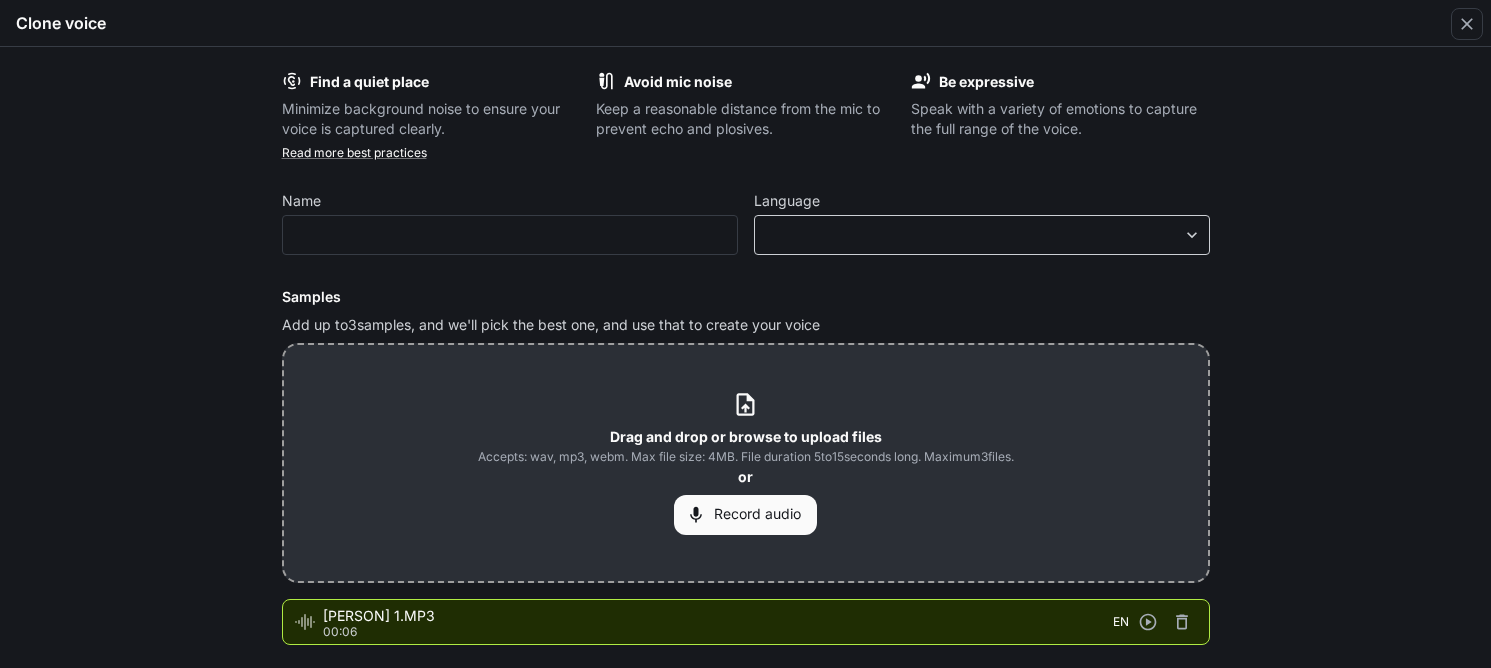 click on "**********" at bounding box center (745, 333) 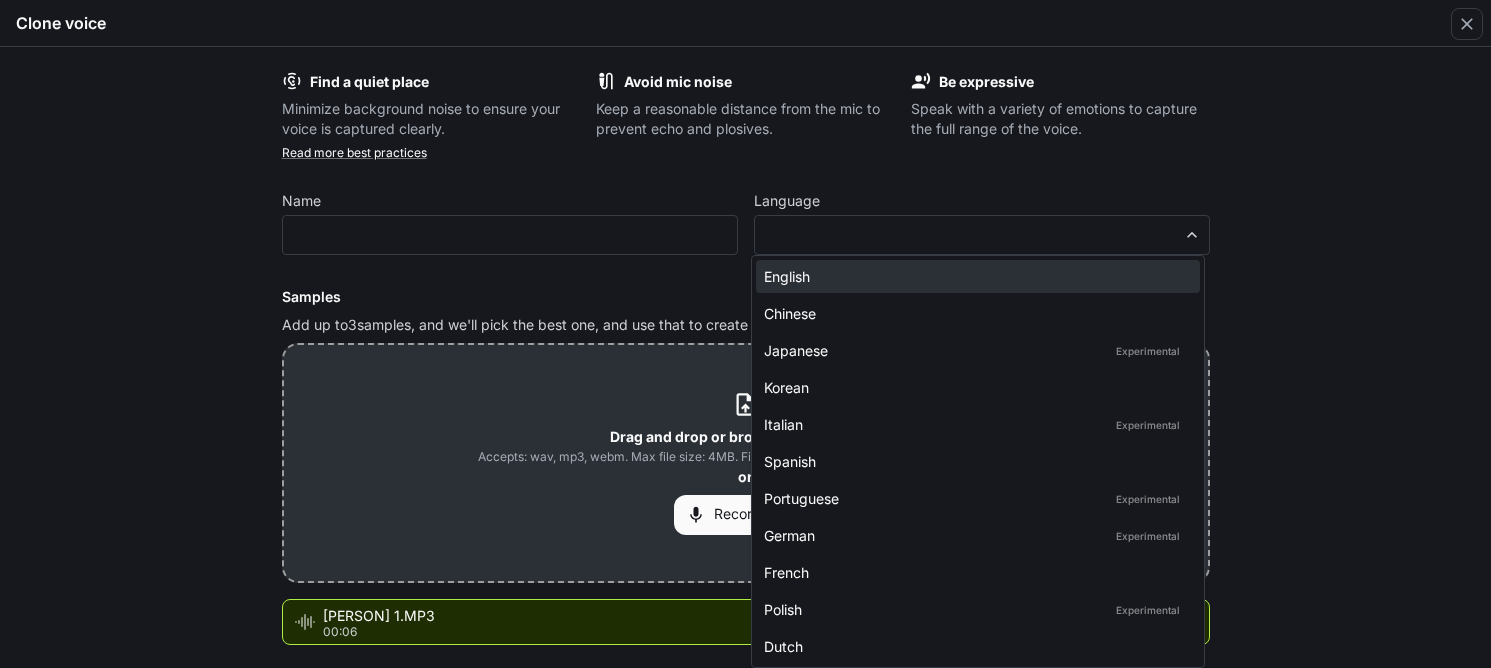click on "English" at bounding box center [974, 276] 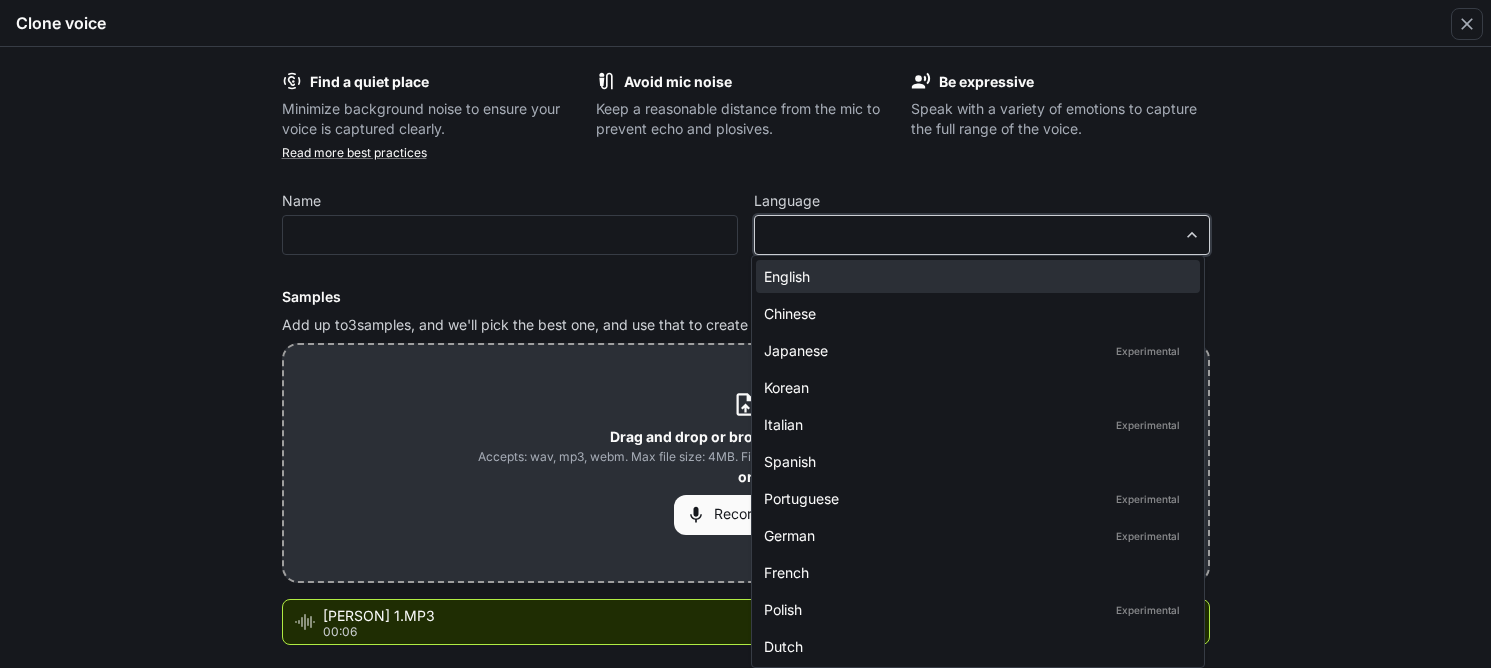 type on "*****" 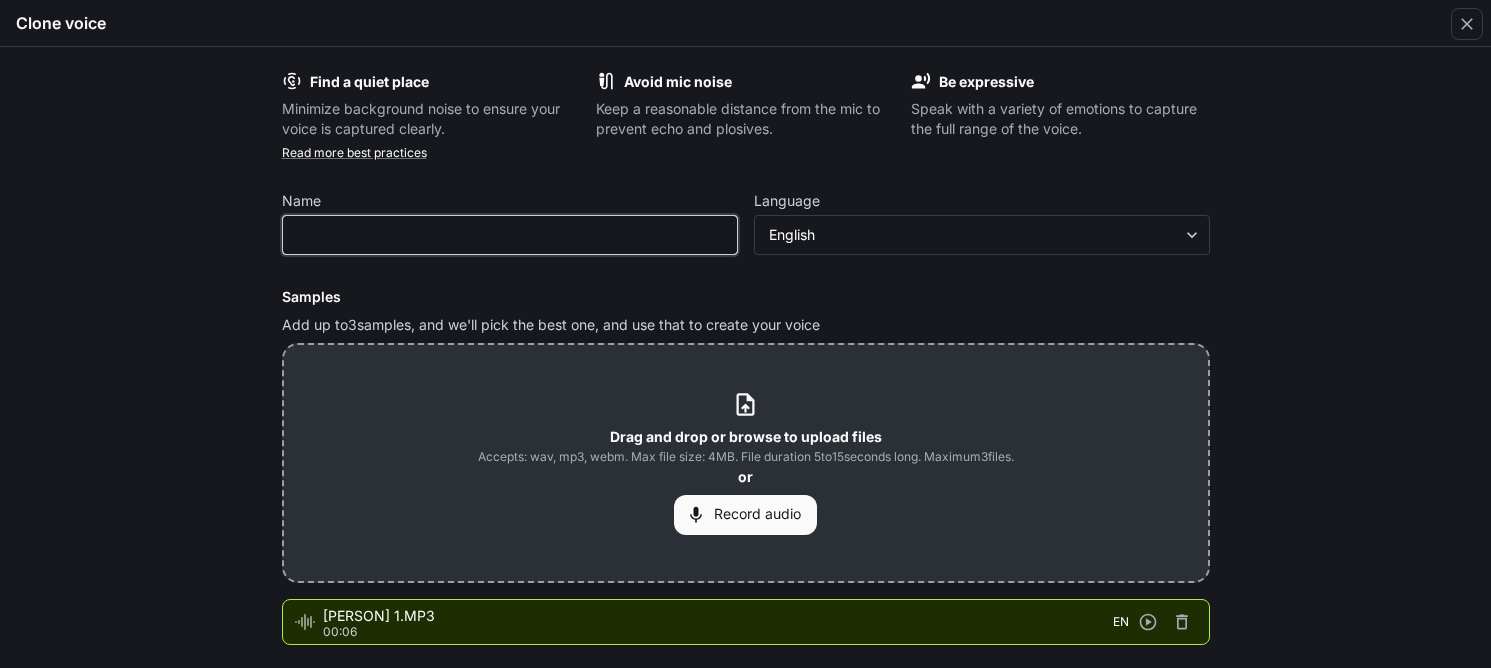 click at bounding box center [510, 235] 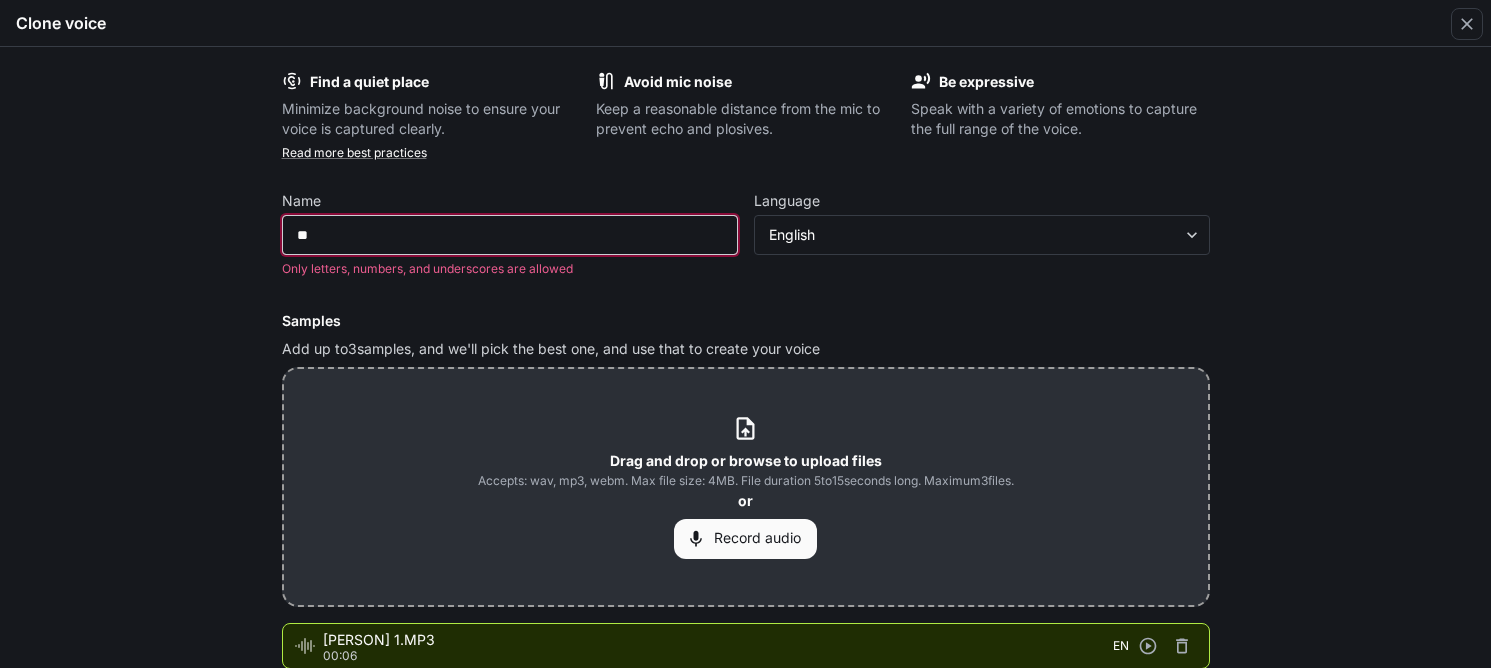 type on "*" 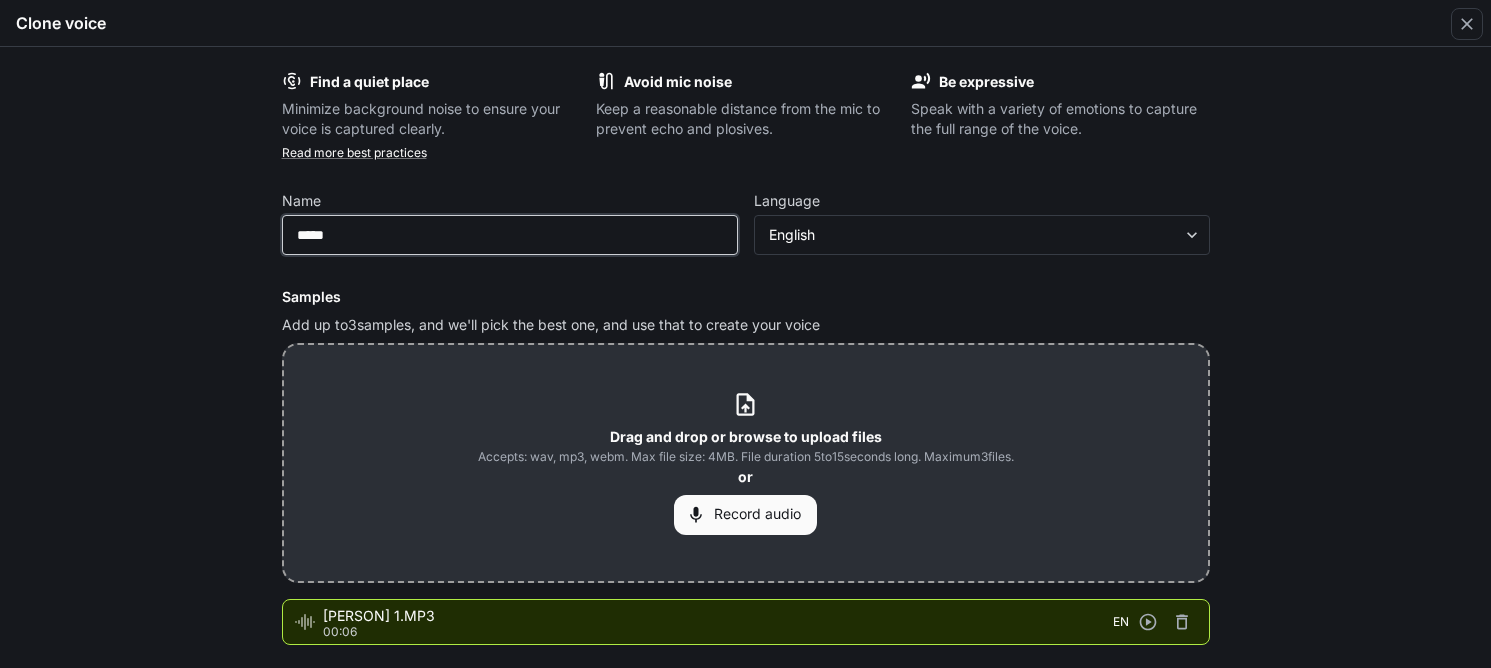 type on "*****" 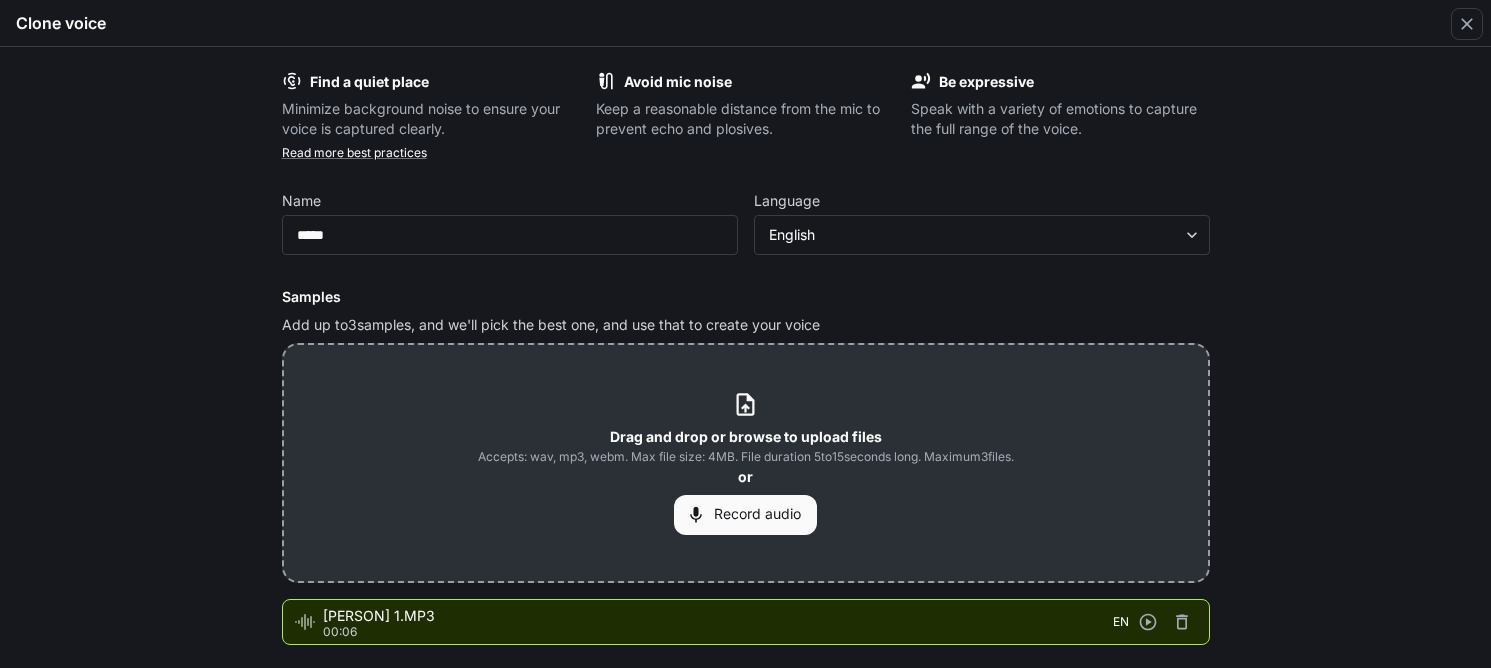 click on "Find a quiet place Minimize background noise to ensure your voice is captured clearly. Avoid mic noise Keep a reasonable distance from the mic to prevent echo and plosives. Be expressive Speak with a variety of emotions to capture the full range of the voice. Read more best practices Name ***** ​ Language English ***** ​ Samples Add up to  3  samples, and we'll pick the best one, and use that to create your voice Drag and drop or browse to upload files Accepts: wav, mp3, webm. Max file size: 4MB. File duration   5  to  15  seconds long. Maximum  3  files. or Record audio [PERSON] 1.MP3 00:06 EN Remove background noise By using voice cloning, you certify that you have all legal consents/rights to clone these voice samples and that you will not use anything generated for illegal or harmful purposes. The service is governed by the   Terms of Service   and   Privacy Policy Continue" at bounding box center (746, 435) 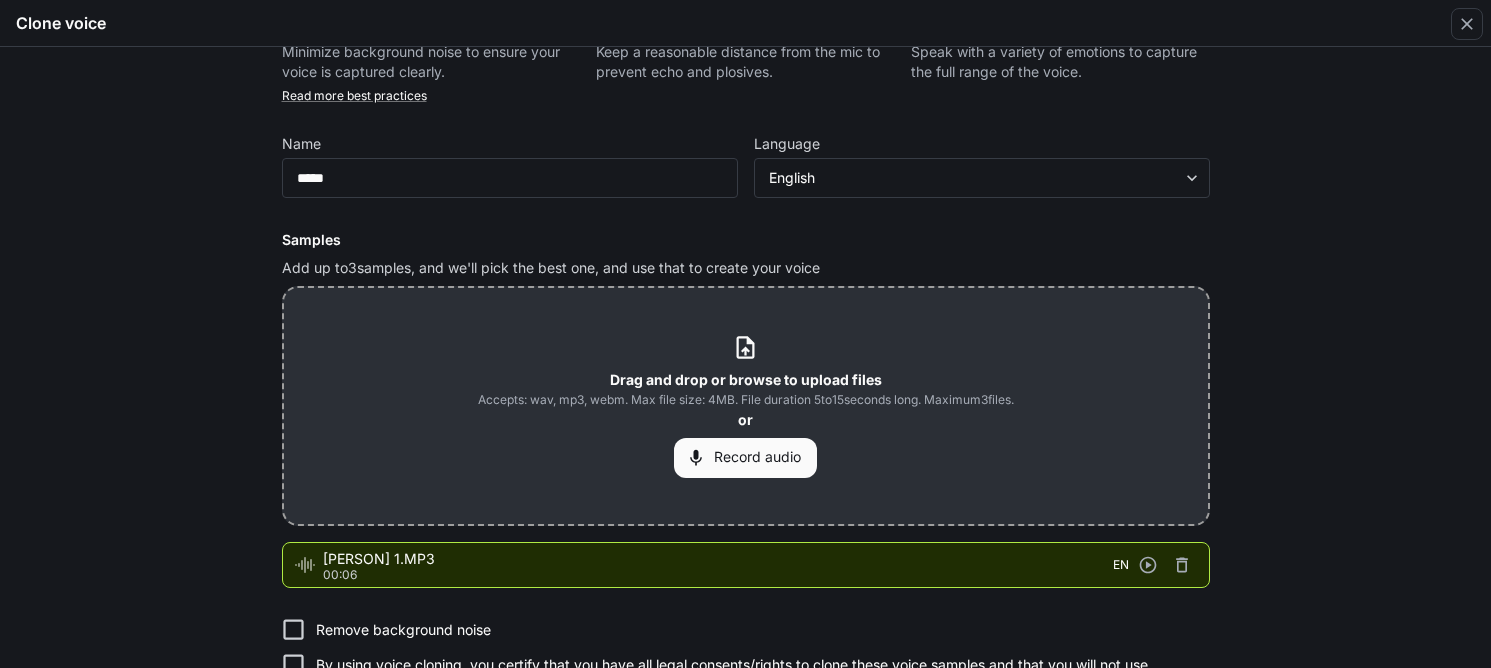 scroll, scrollTop: 156, scrollLeft: 0, axis: vertical 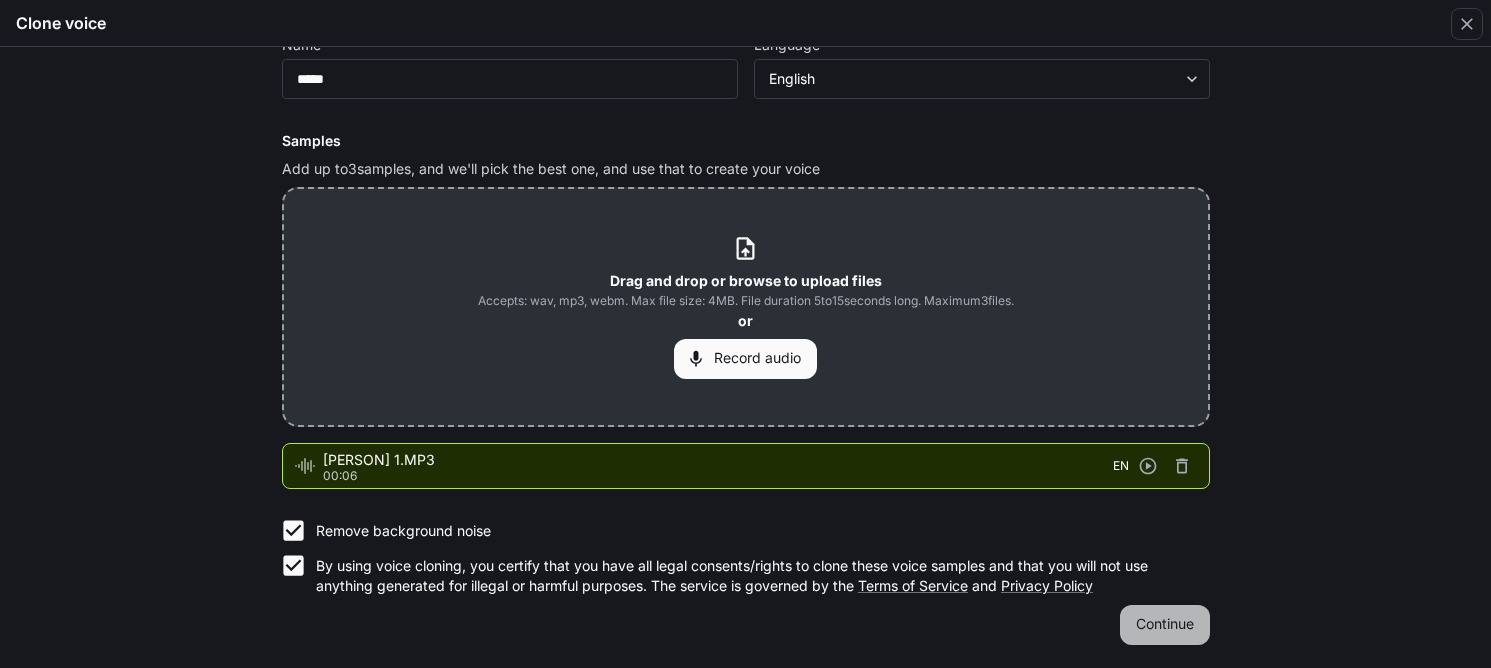 click on "Continue" at bounding box center (1165, 625) 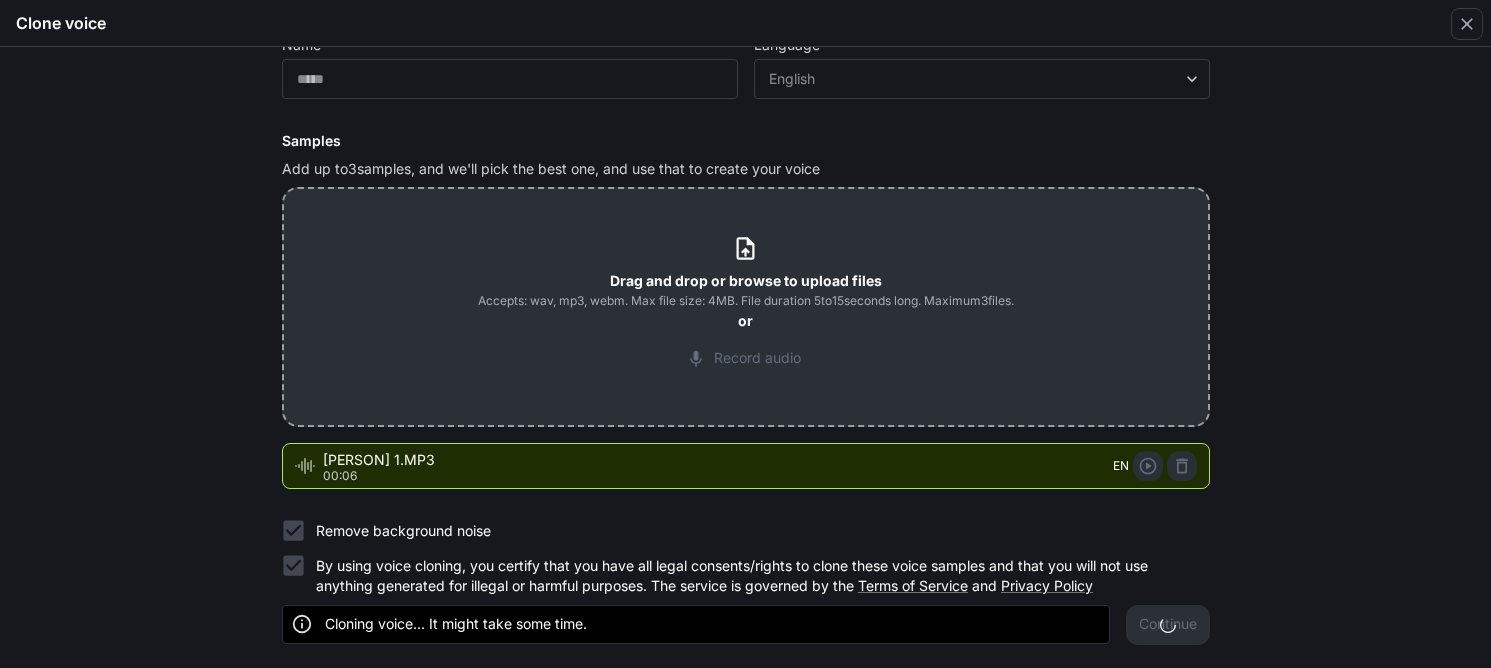 scroll, scrollTop: 0, scrollLeft: 0, axis: both 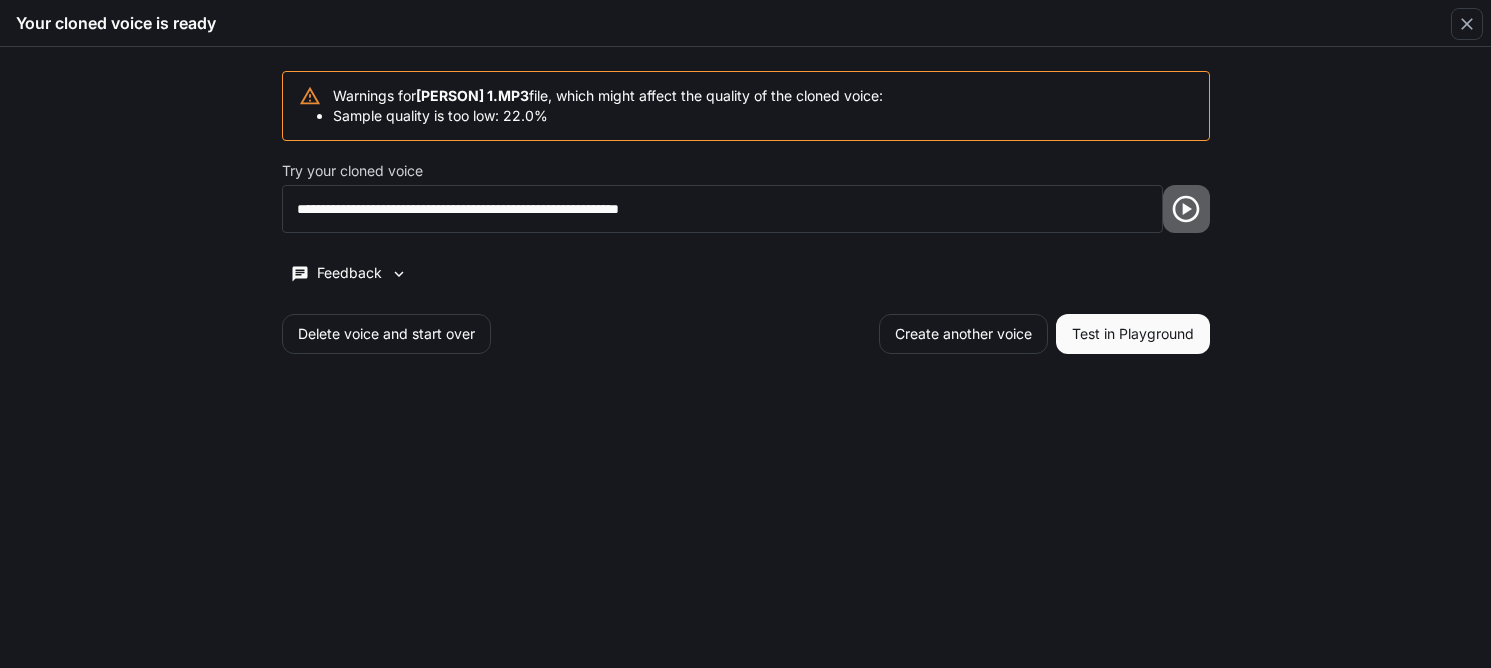 click 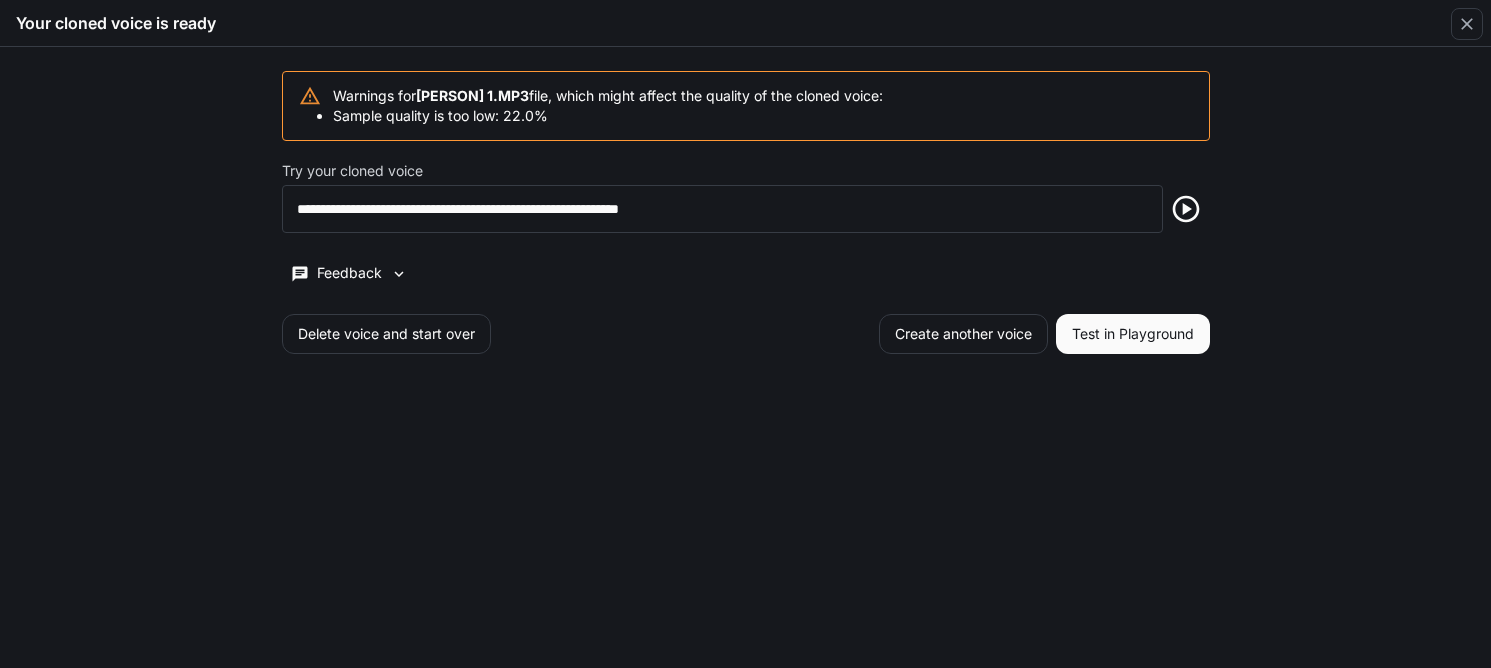 click 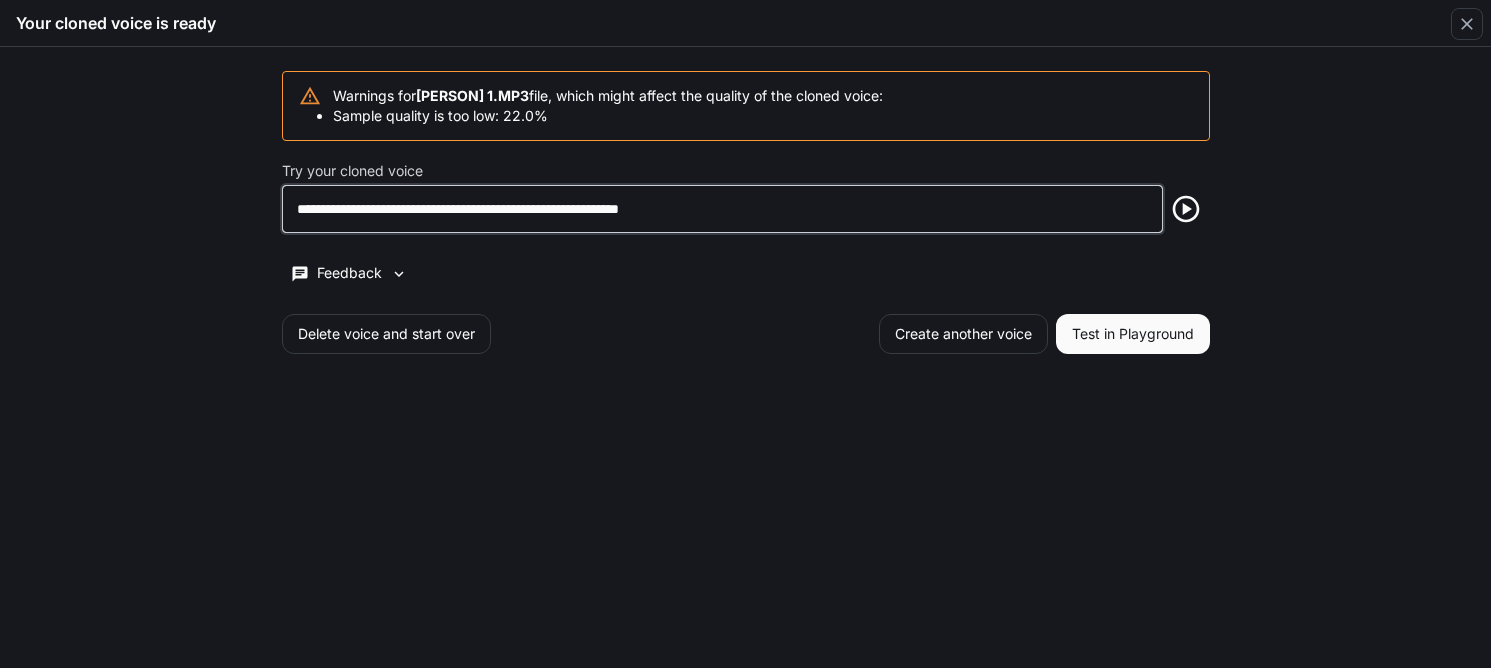 click on "**********" at bounding box center (723, 209) 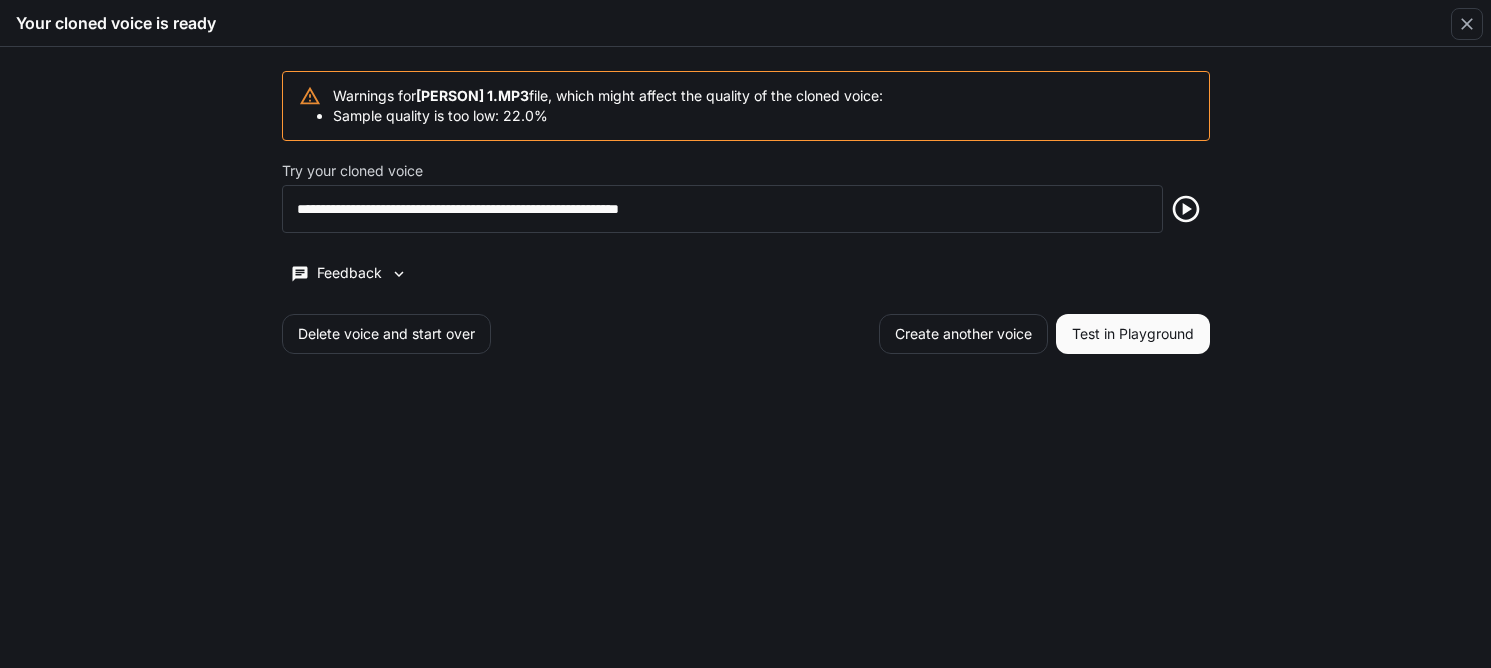 click on "Test in Playground" at bounding box center [1133, 334] 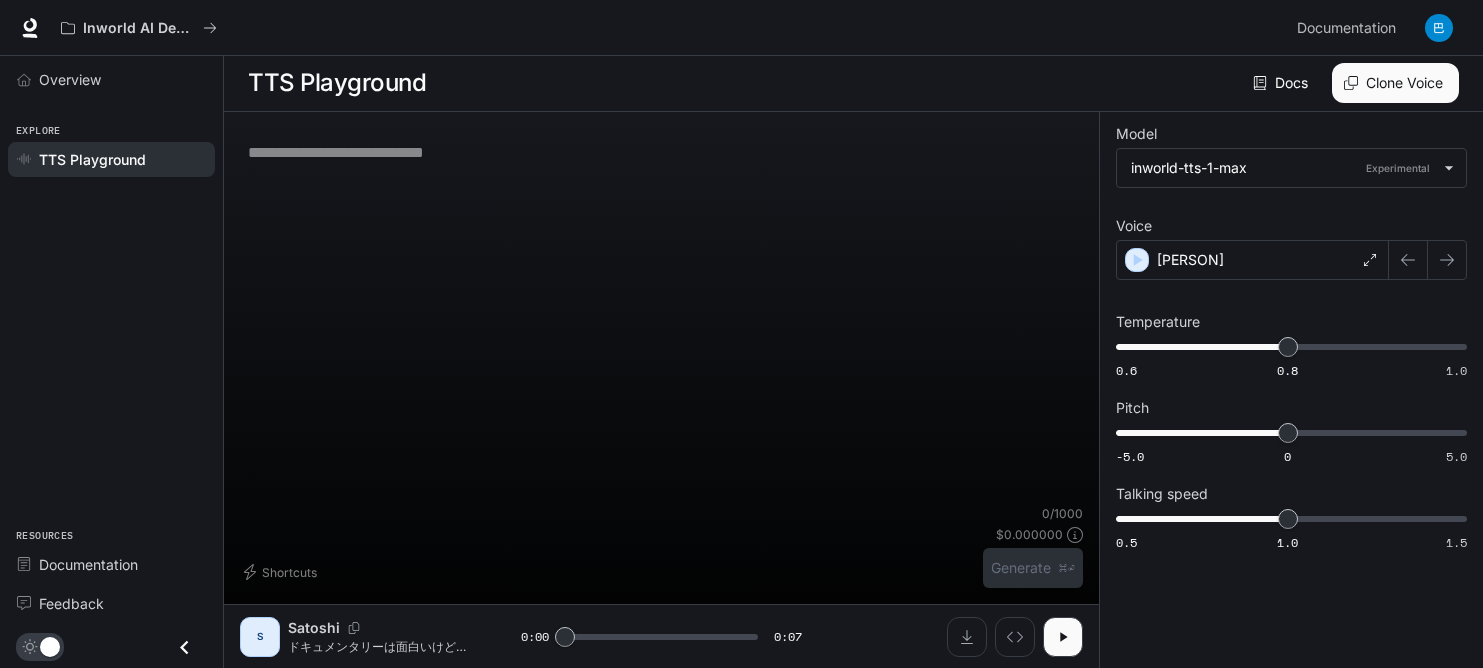 click on "* ​" at bounding box center [661, 316] 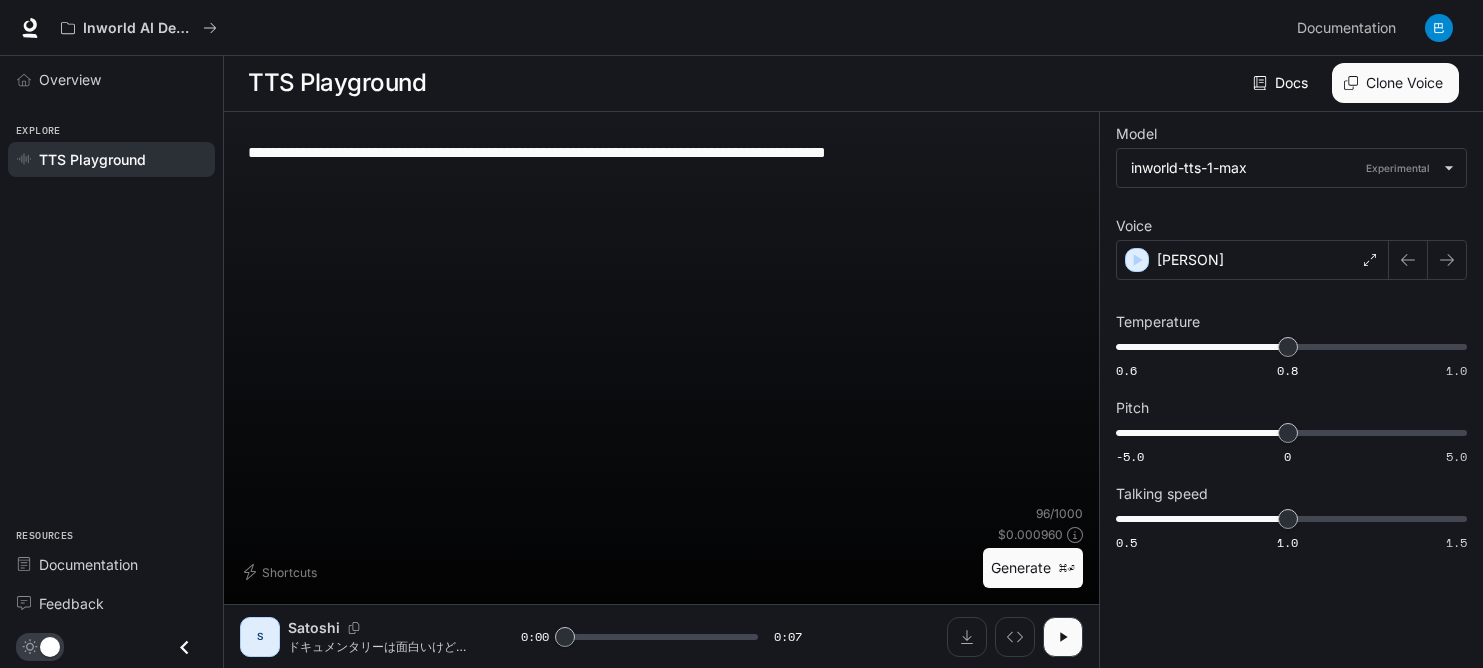 type on "**********" 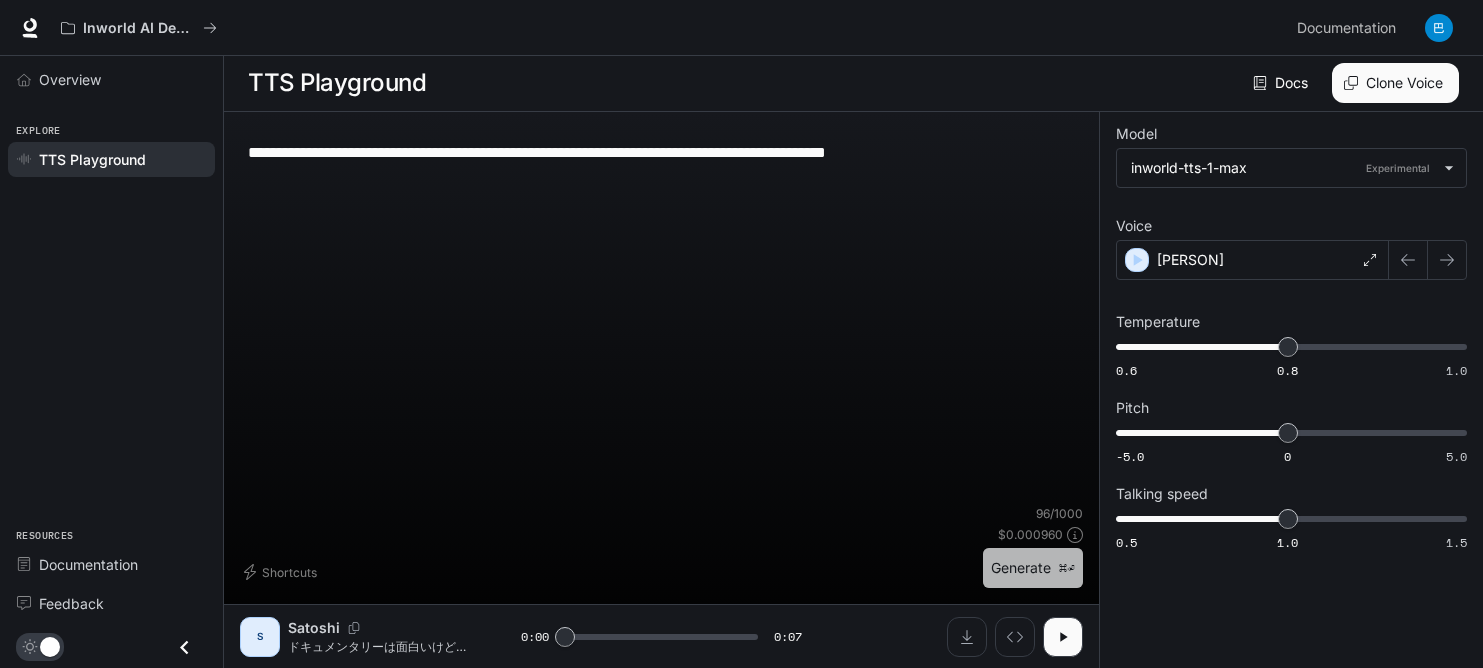 click on "Generate ⌘⏎" at bounding box center [1033, 568] 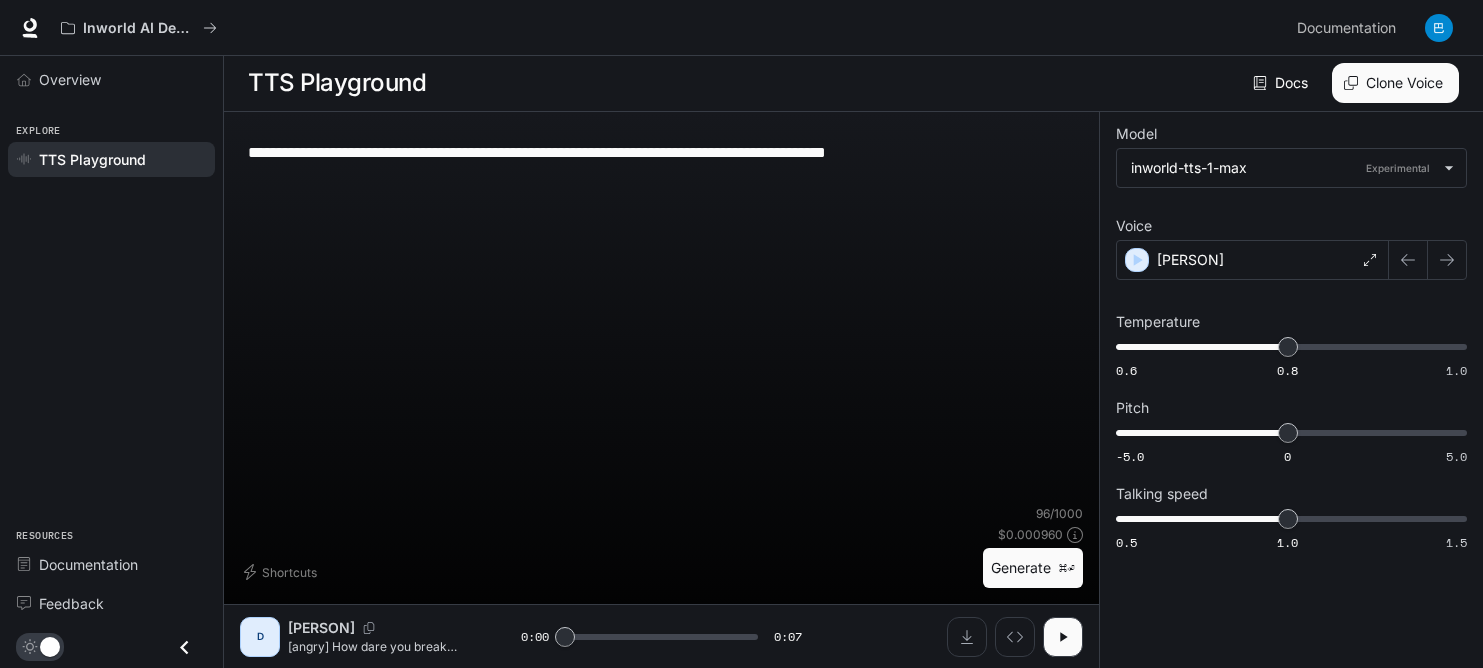 click on "Generate ⌘⏎" at bounding box center (1033, 568) 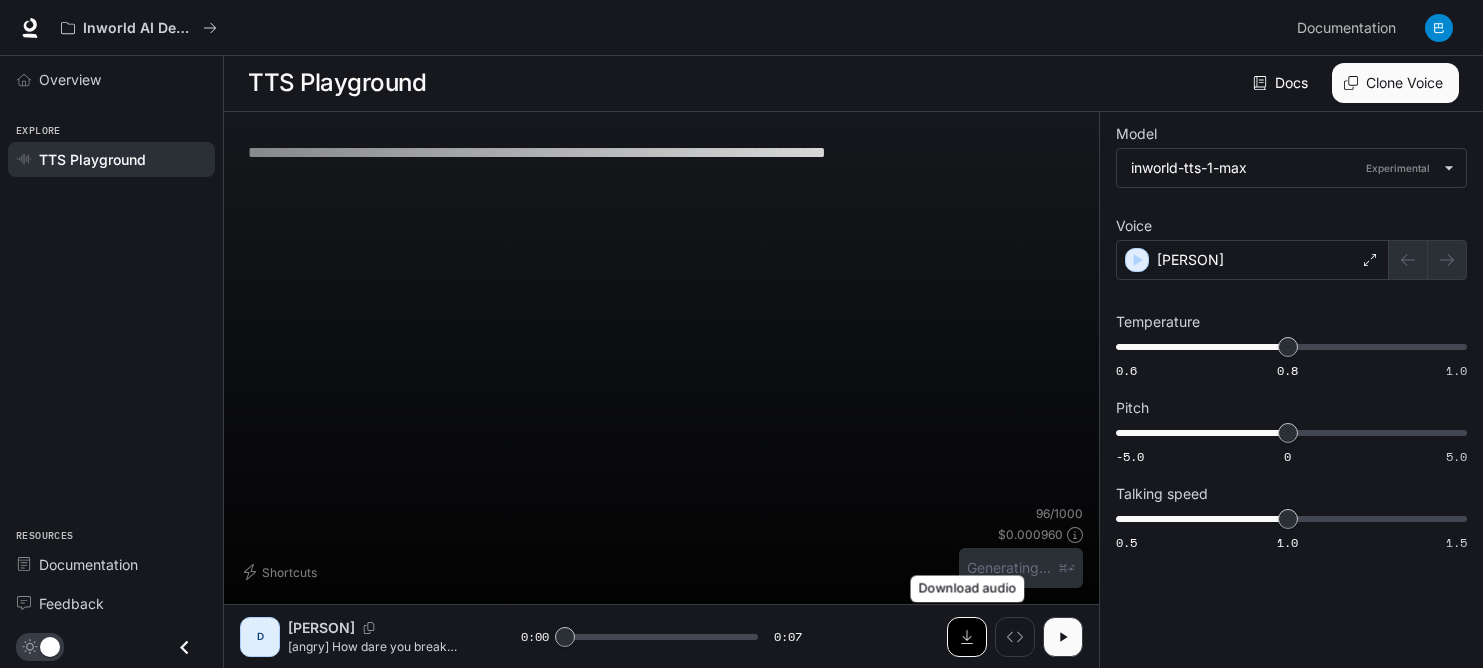 click 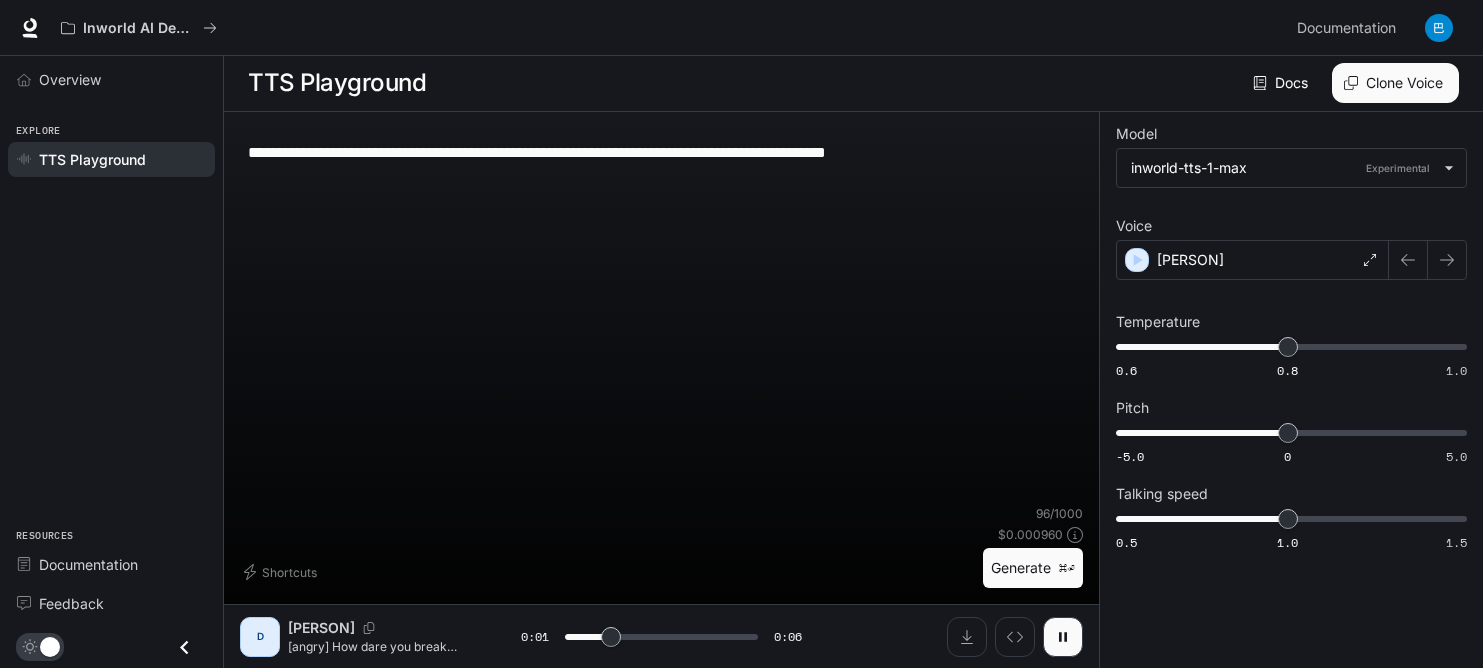 click on "**********" at bounding box center [661, 316] 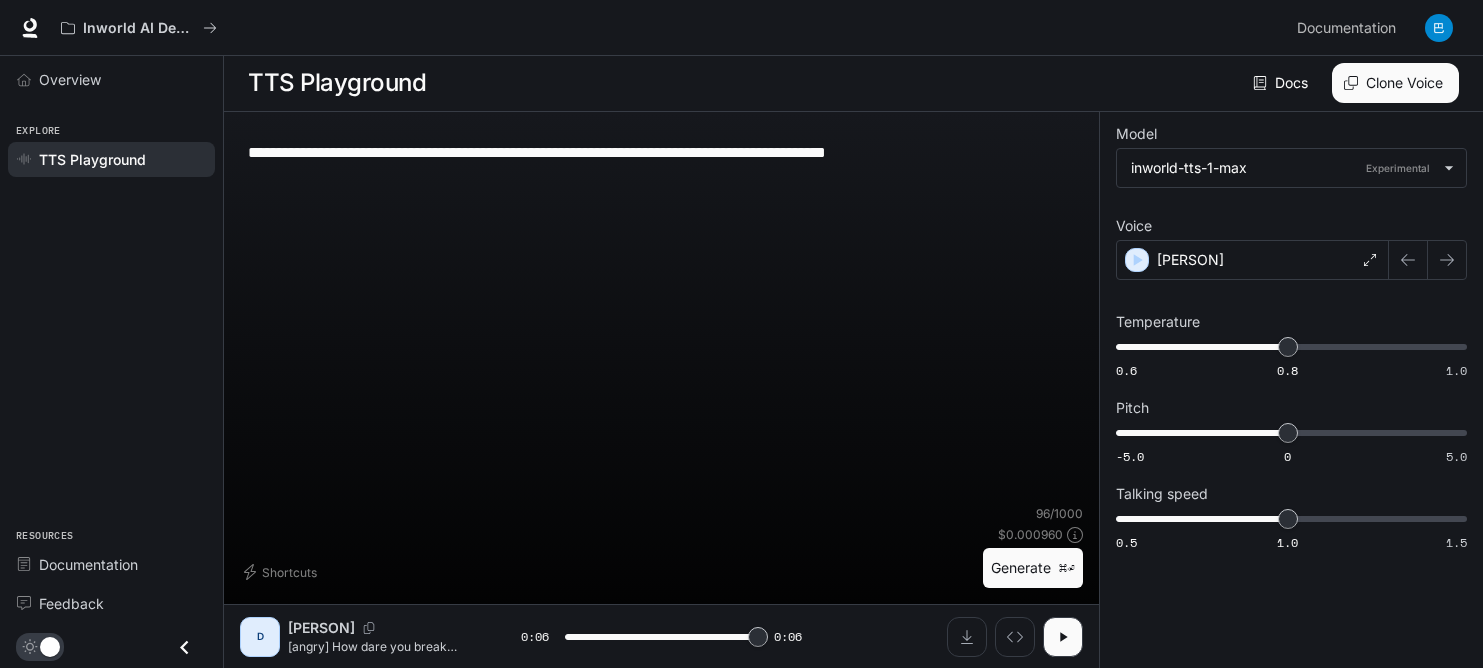 type on "*" 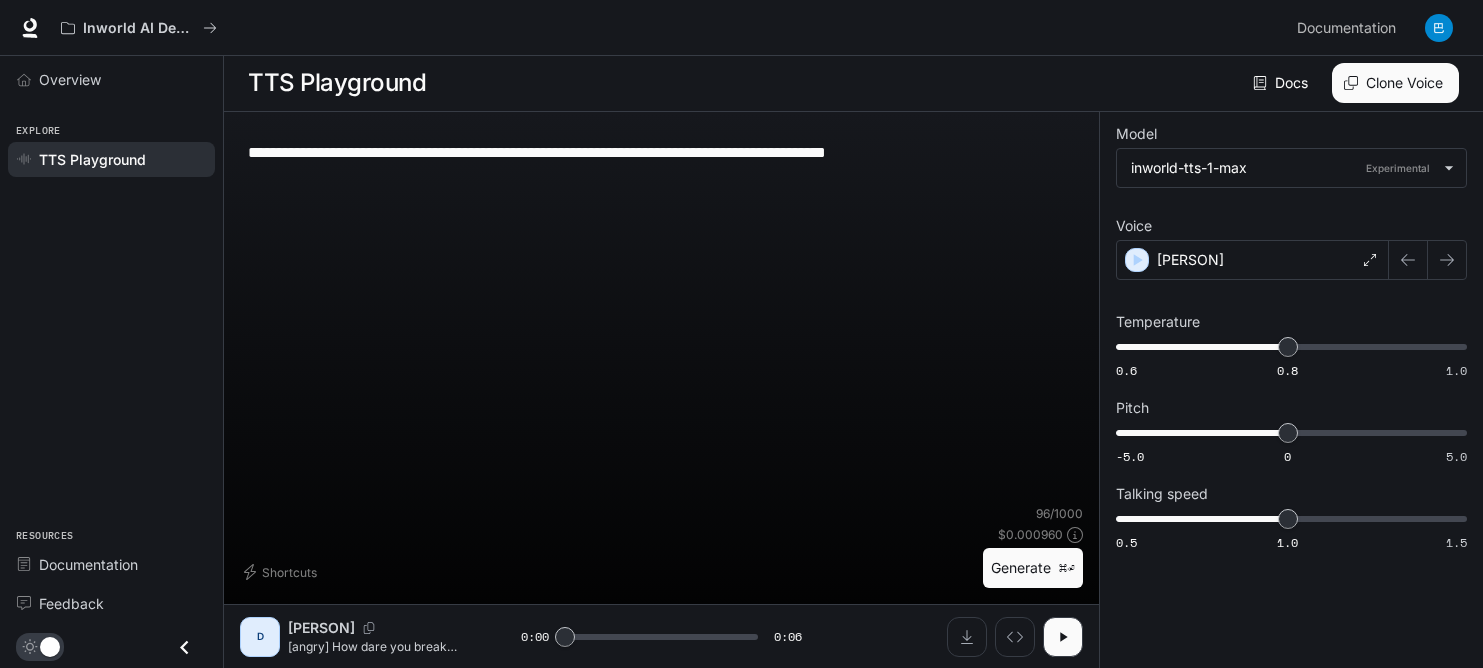 click on "**********" at bounding box center (661, 152) 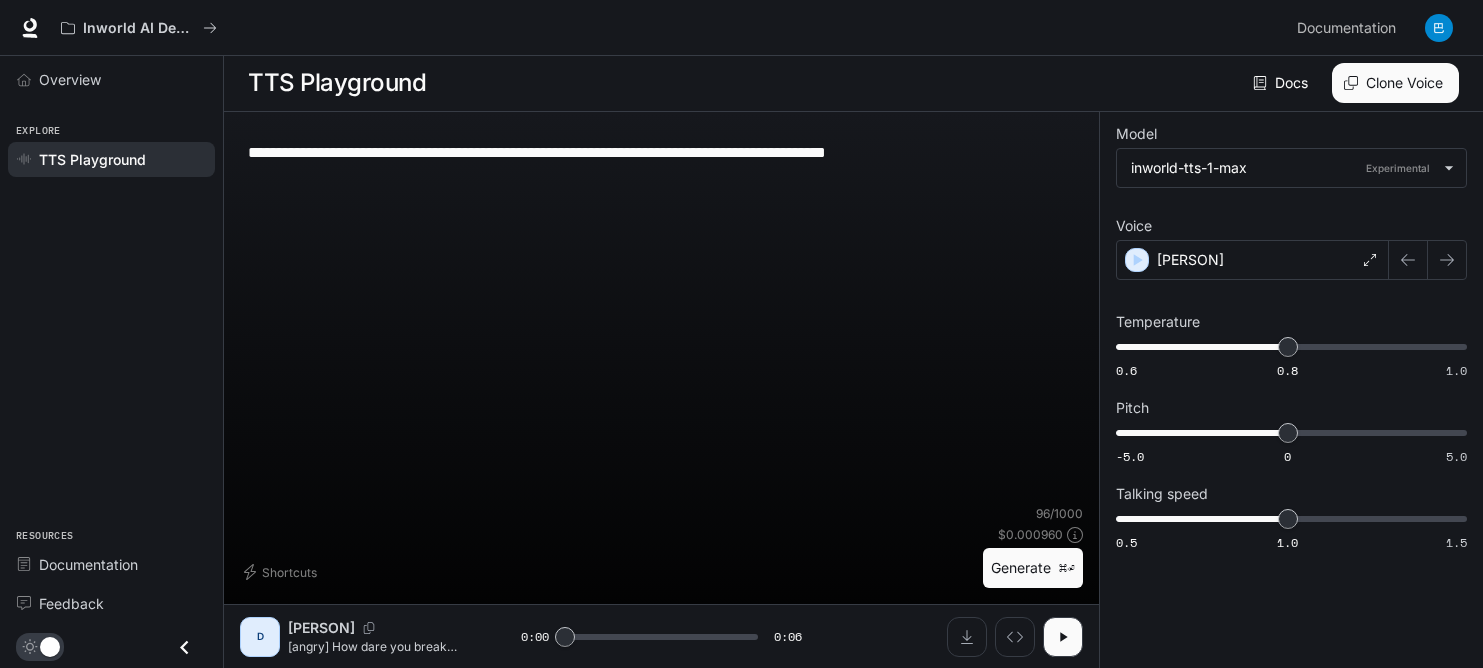 click on "Clone Voice" at bounding box center [1395, 83] 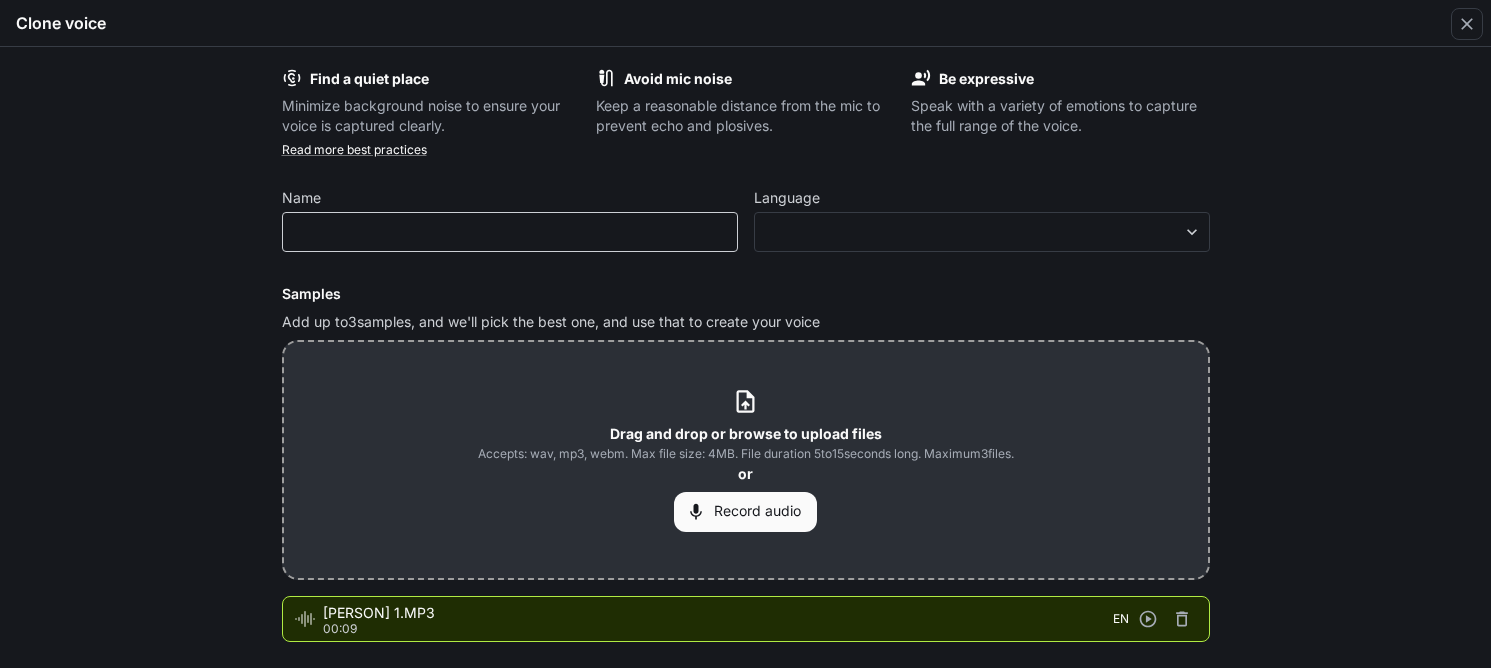 scroll, scrollTop: 4, scrollLeft: 0, axis: vertical 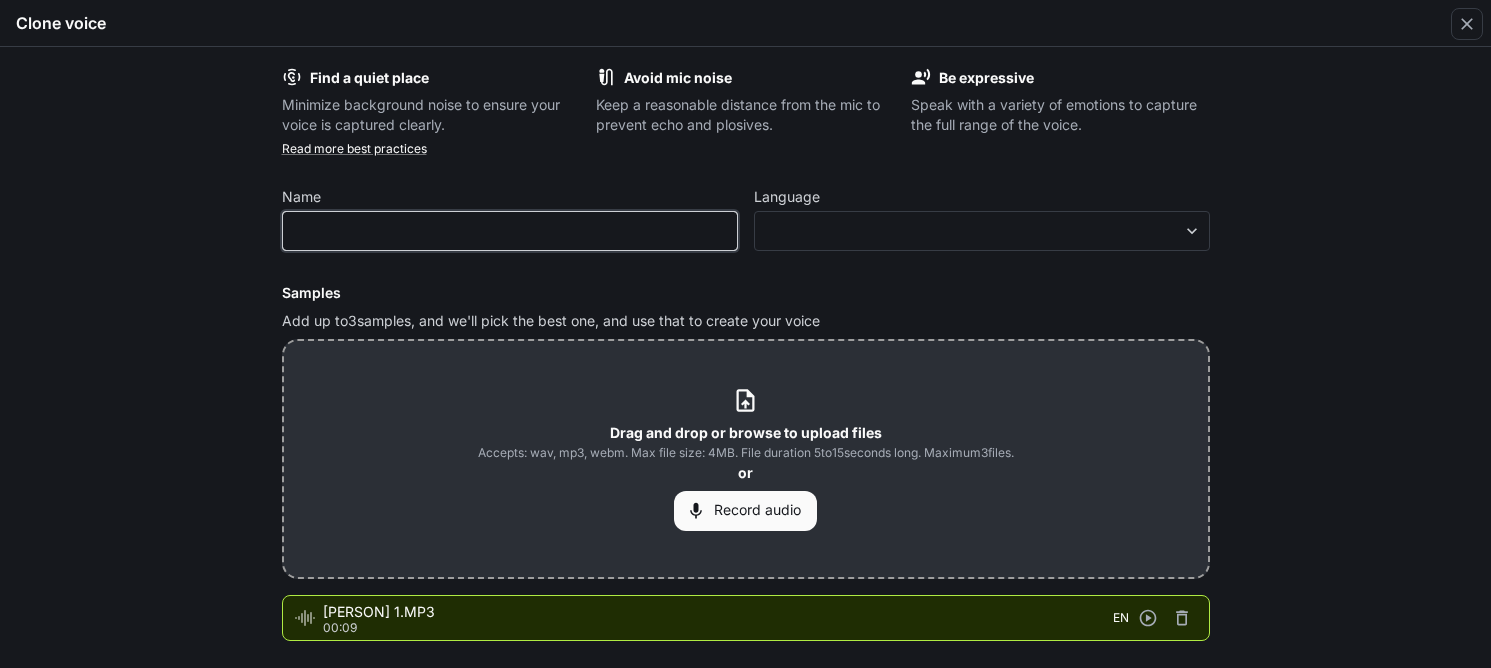 click at bounding box center (510, 231) 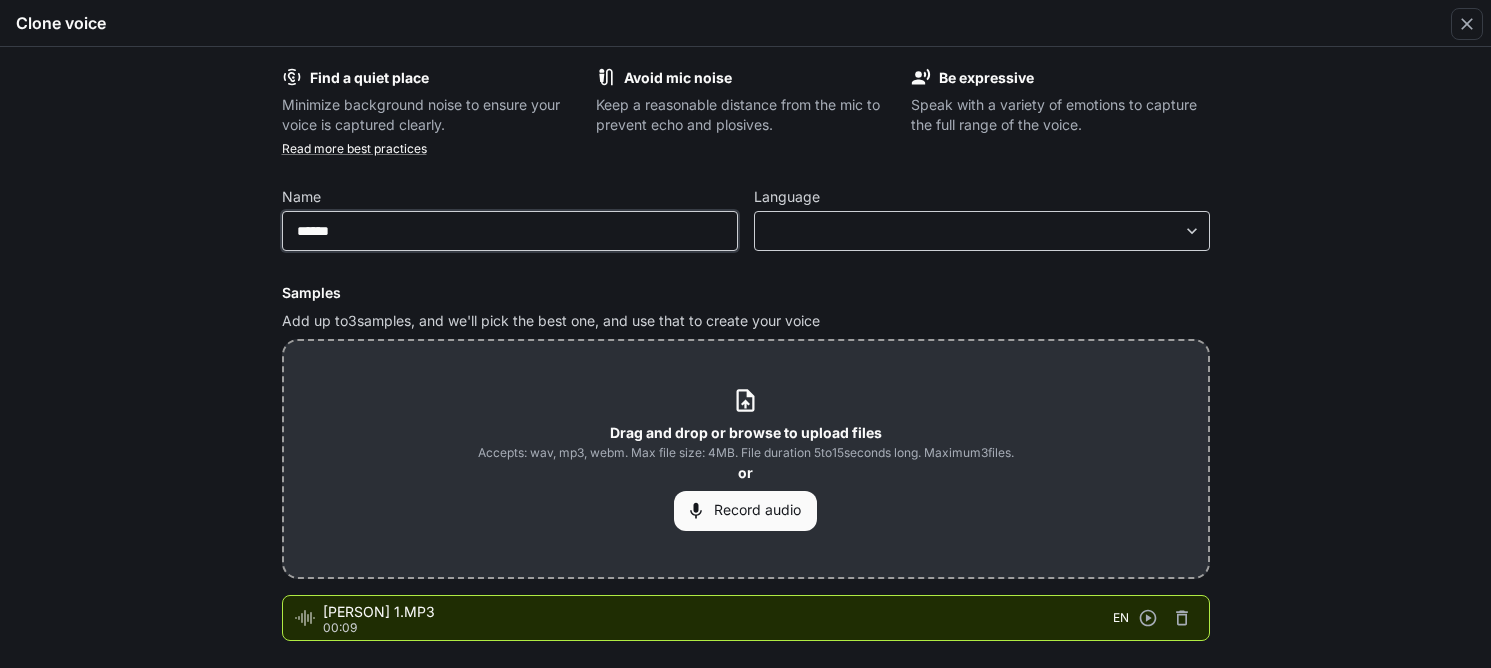 type on "******" 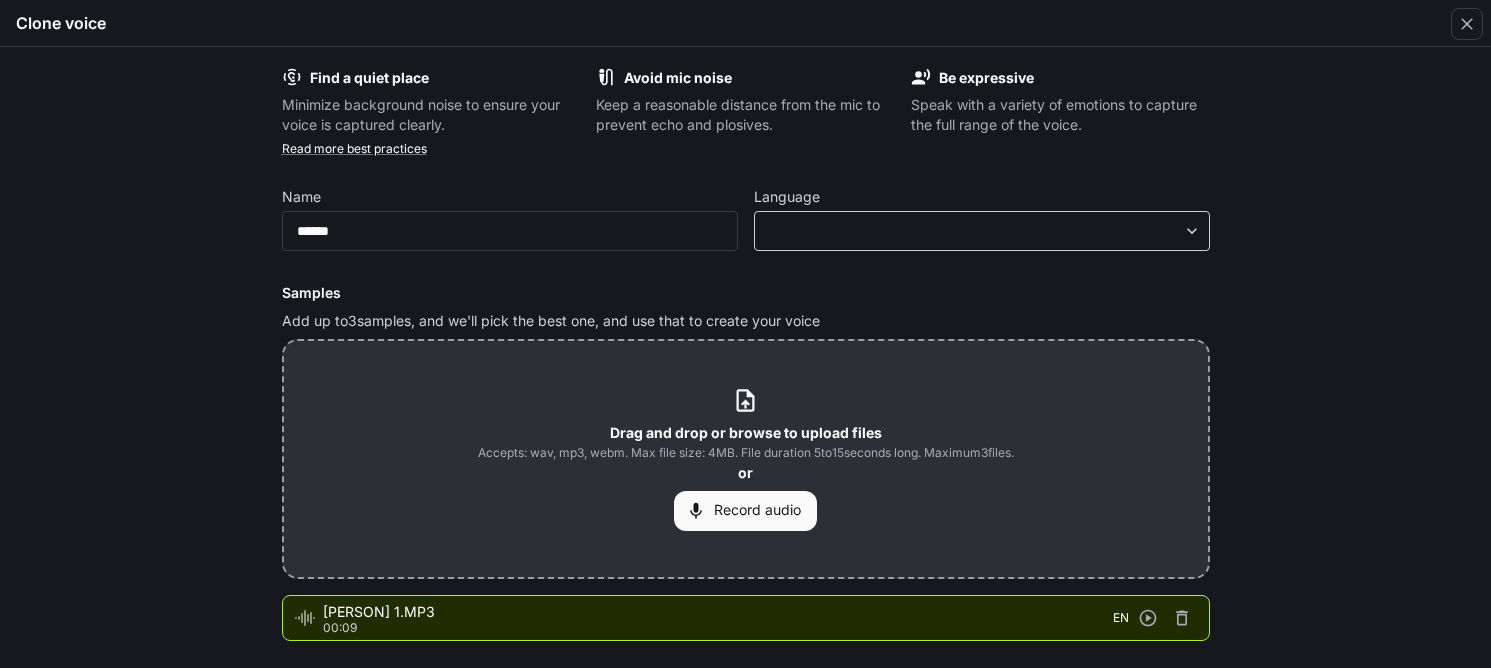 click on "**********" at bounding box center (745, 333) 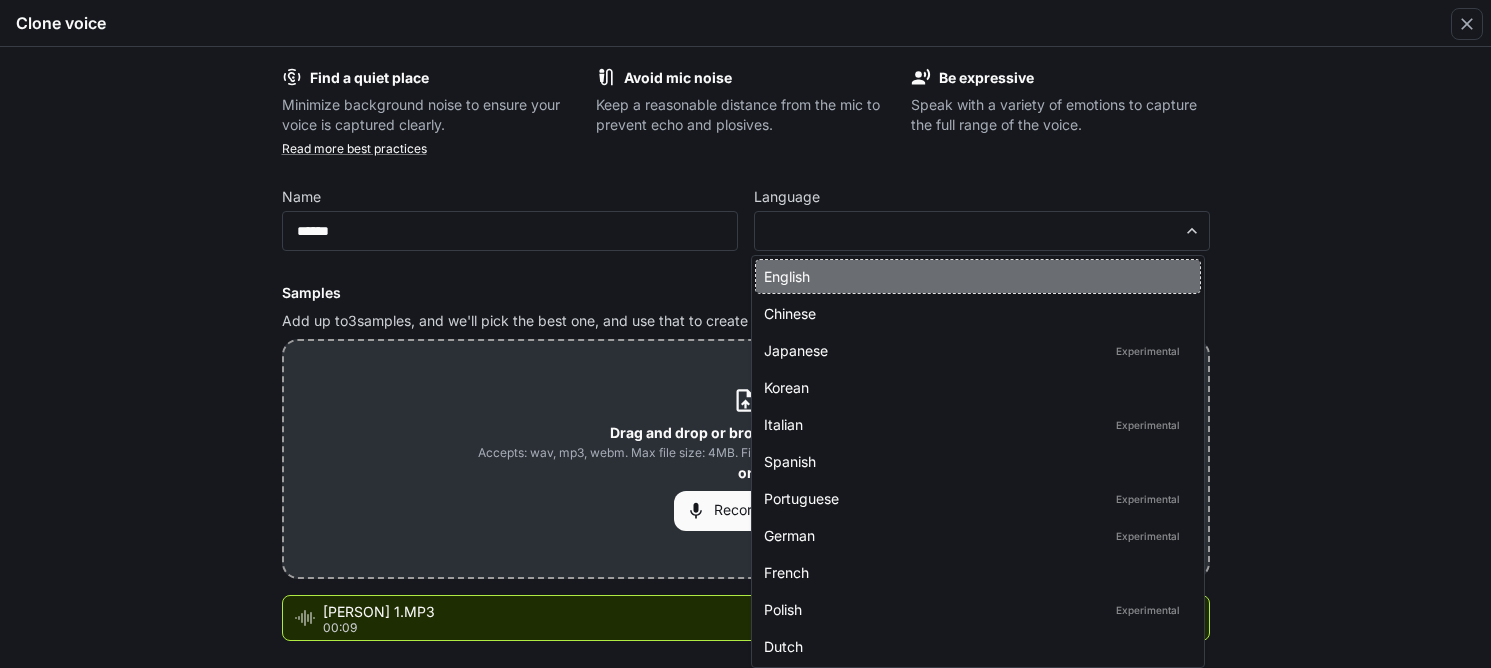 click on "English" at bounding box center [974, 276] 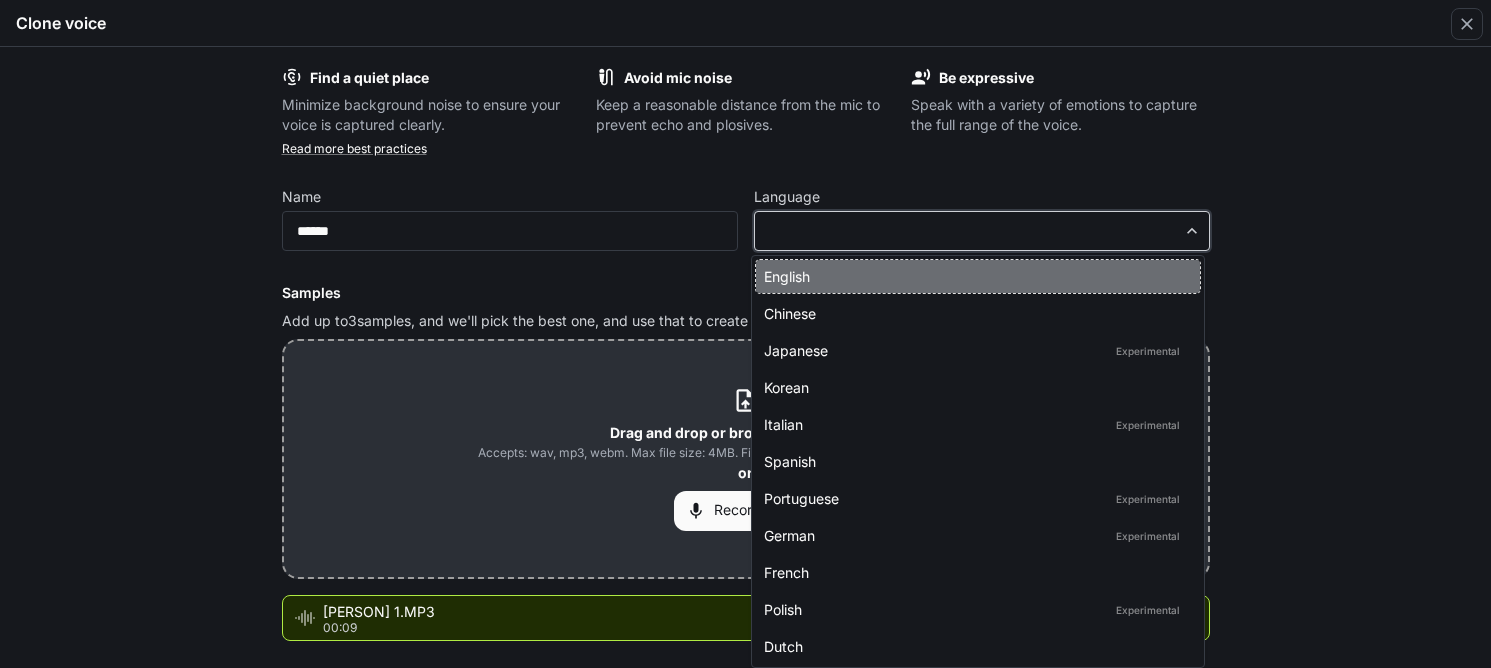 type on "*****" 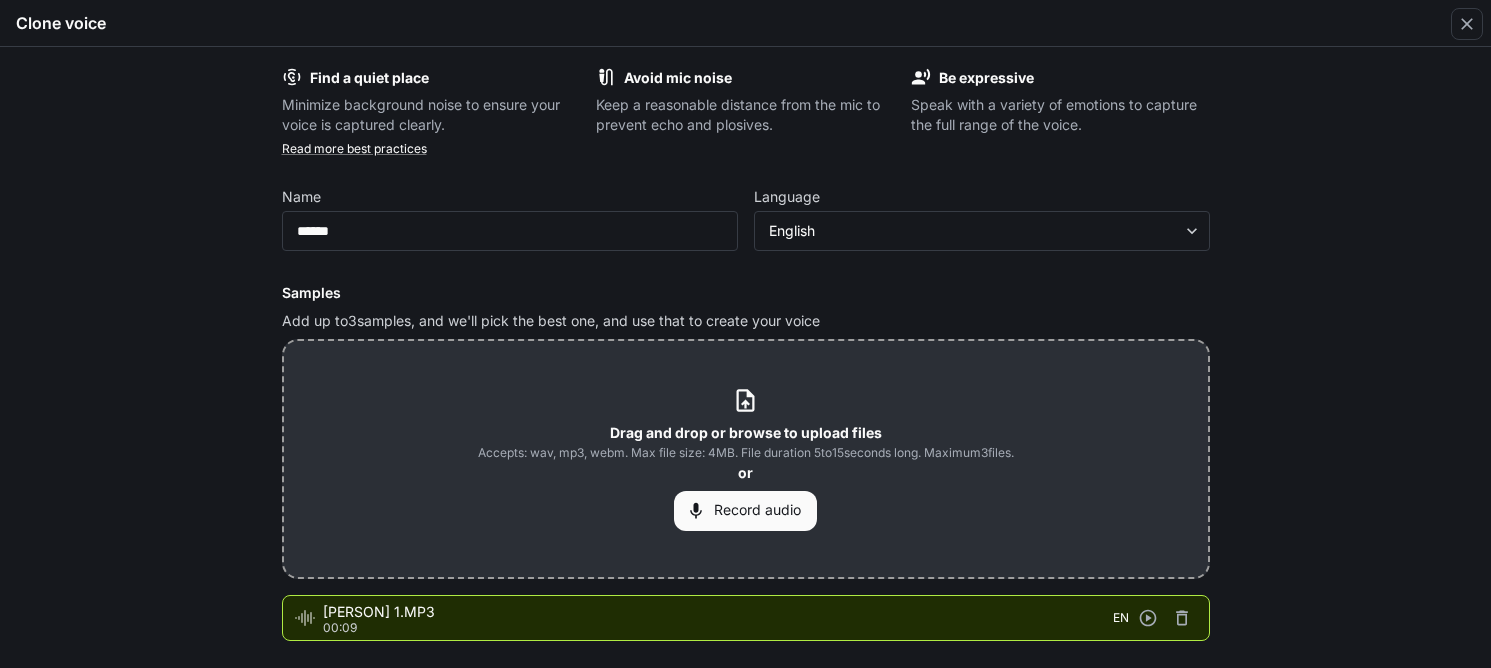 click on "Find a quiet place Minimize background noise to ensure your voice is captured clearly. Avoid mic noise Keep a reasonable distance from the mic to prevent echo and plosives. Be expressive Speak with a variety of emotions to capture the full range of the voice. Read more best practices Name ****** ​ Language English ***** ​ Samples Add up to  3  samples, and we'll pick the best one, and use that to create your voice Drag and drop or browse to upload files Accepts: wav, mp3, webm. Max file size: 4MB. File duration   5  to  15  seconds long. Maximum  3  files. or Record audio [PERSON] 1.MP3 00:09 EN Remove background noise By using voice cloning, you certify that you have all legal consents/rights to clone these voice samples and that you will not use anything generated for illegal or harmful purposes. The service is governed by the   Terms of Service   and   Privacy Policy Continue" at bounding box center [746, 431] 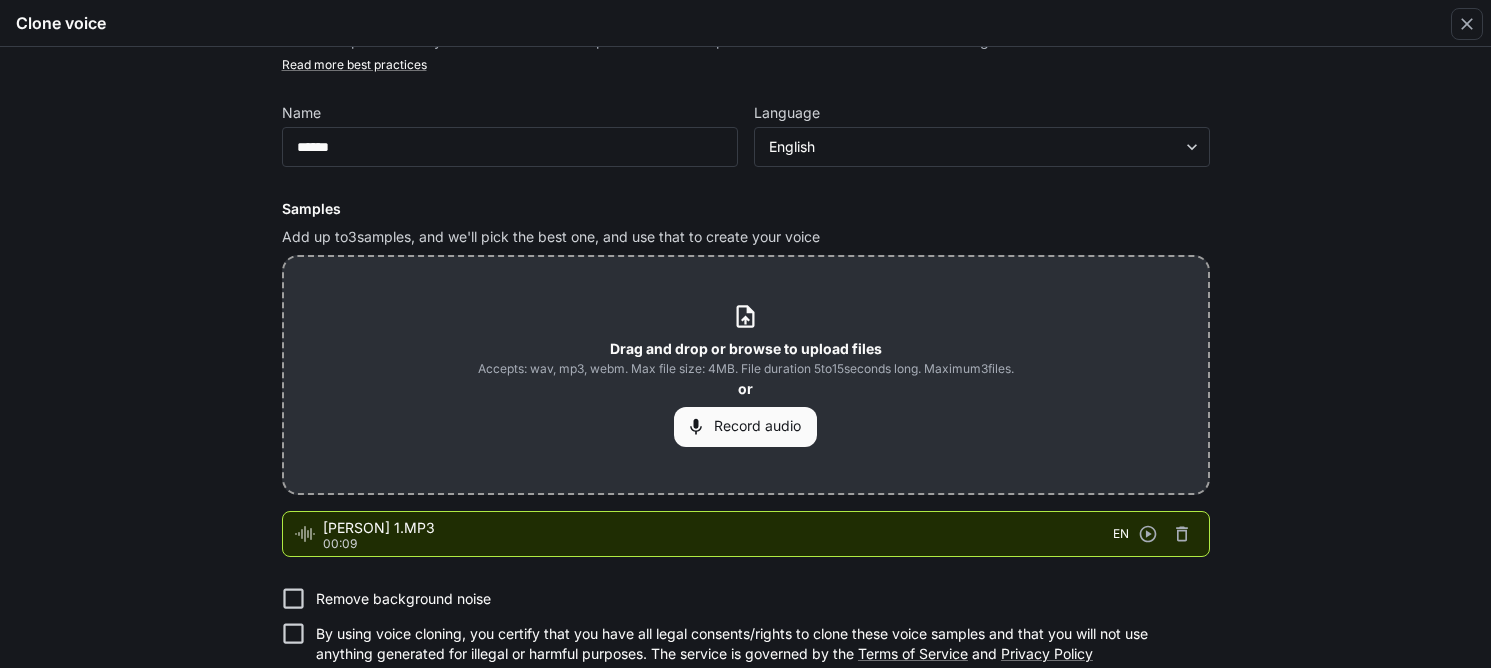 scroll, scrollTop: 156, scrollLeft: 0, axis: vertical 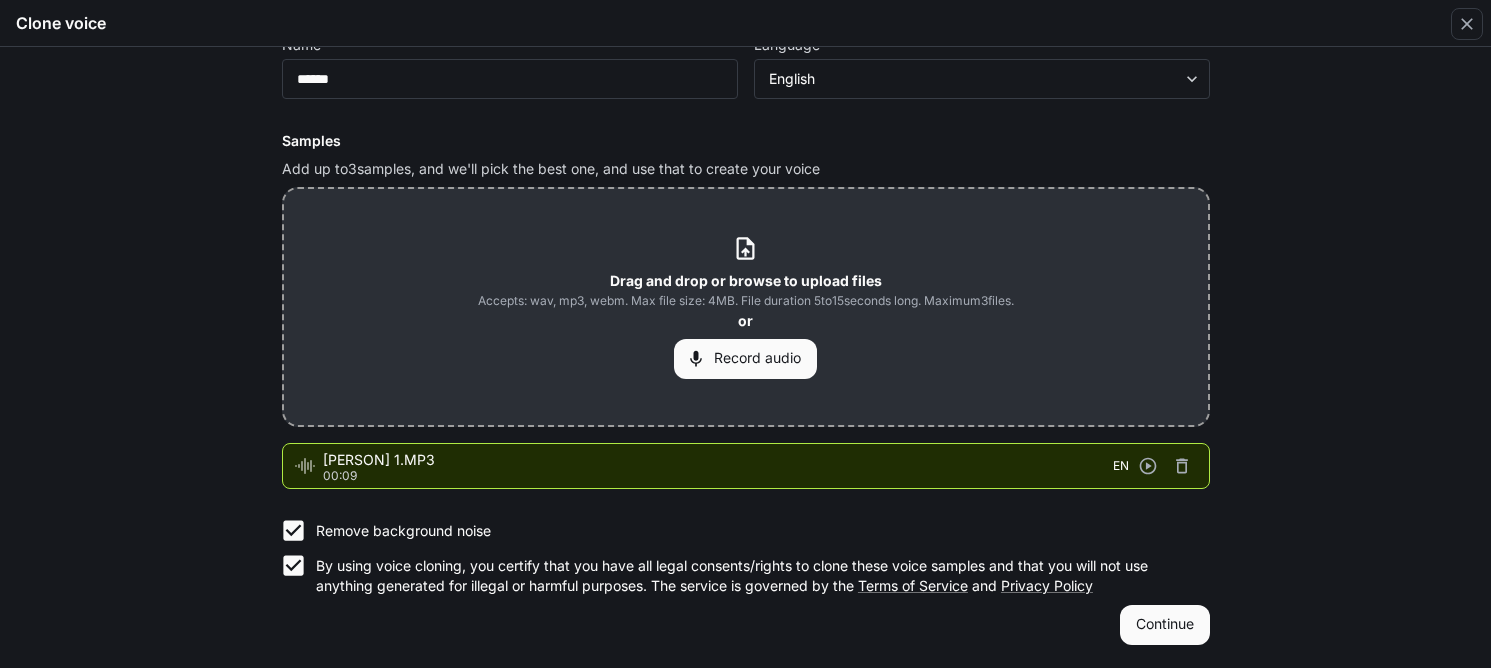 click on "Continue" at bounding box center [1165, 625] 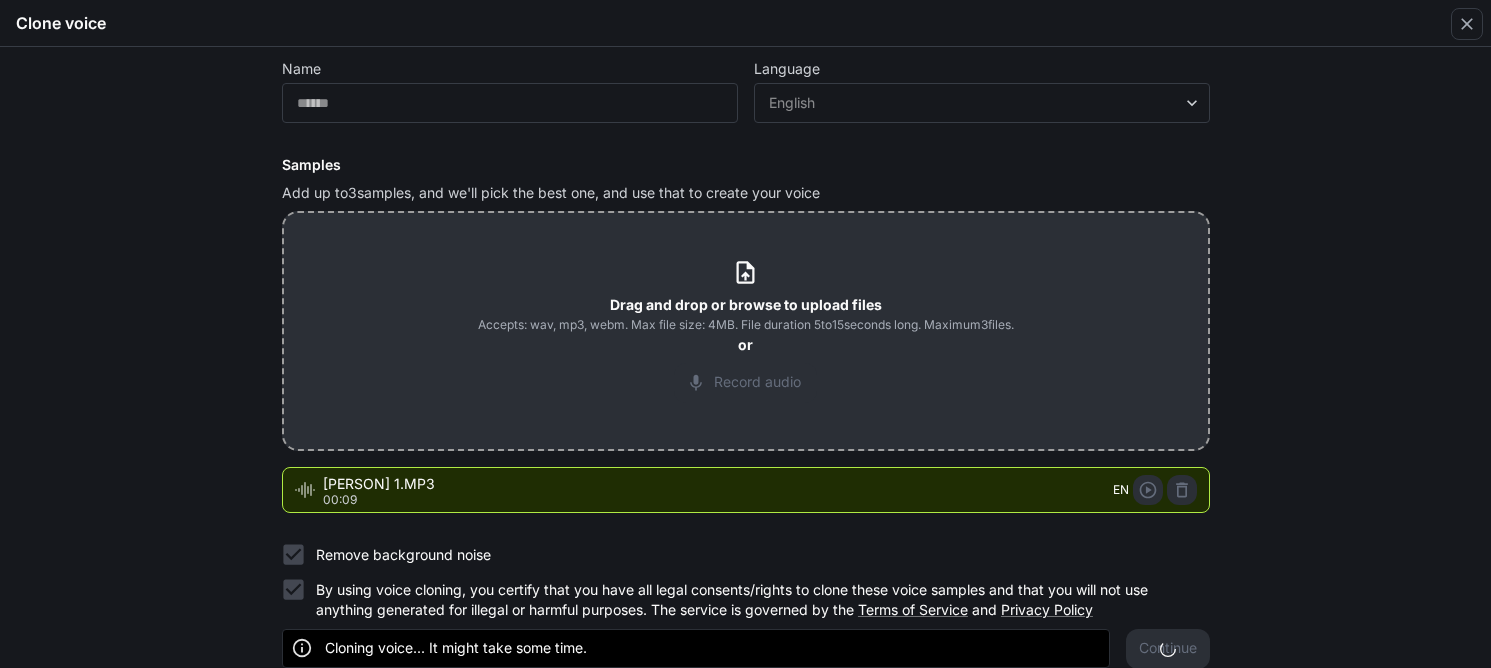 scroll, scrollTop: 0, scrollLeft: 0, axis: both 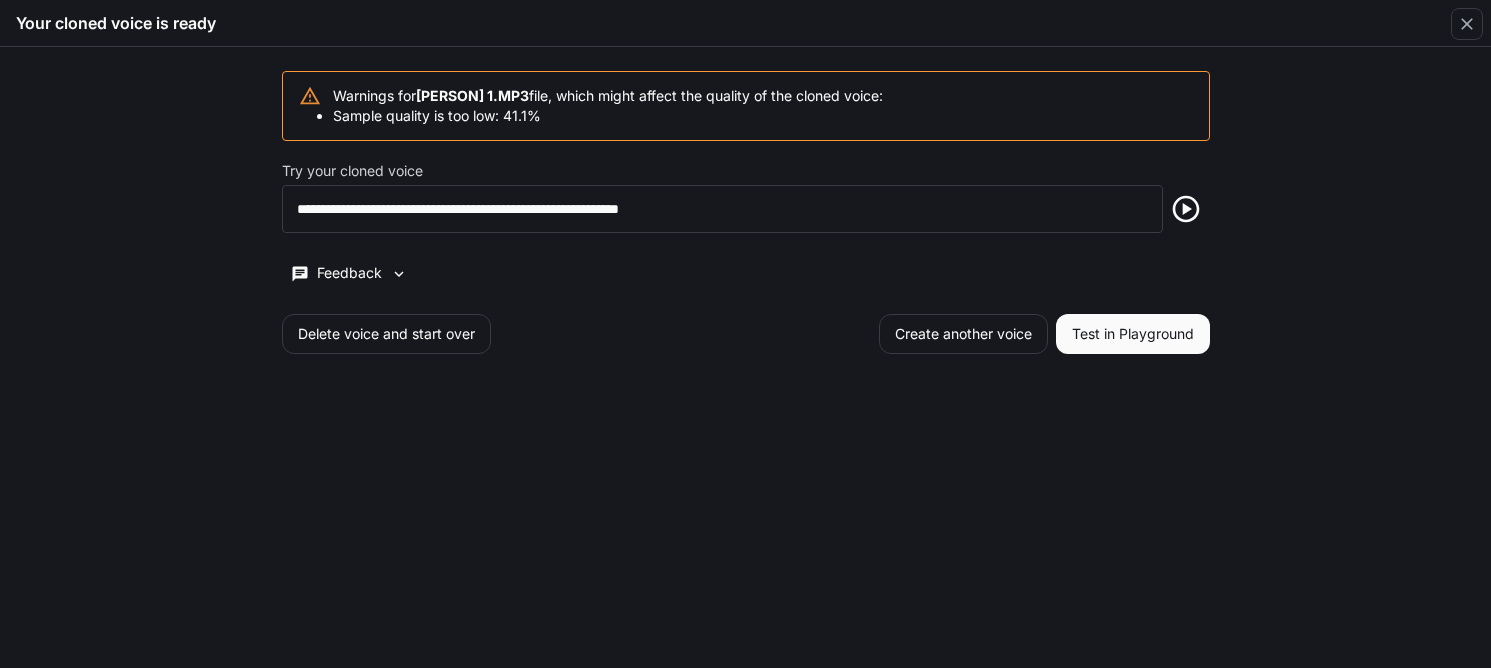 click on "Test in Playground" at bounding box center (1133, 334) 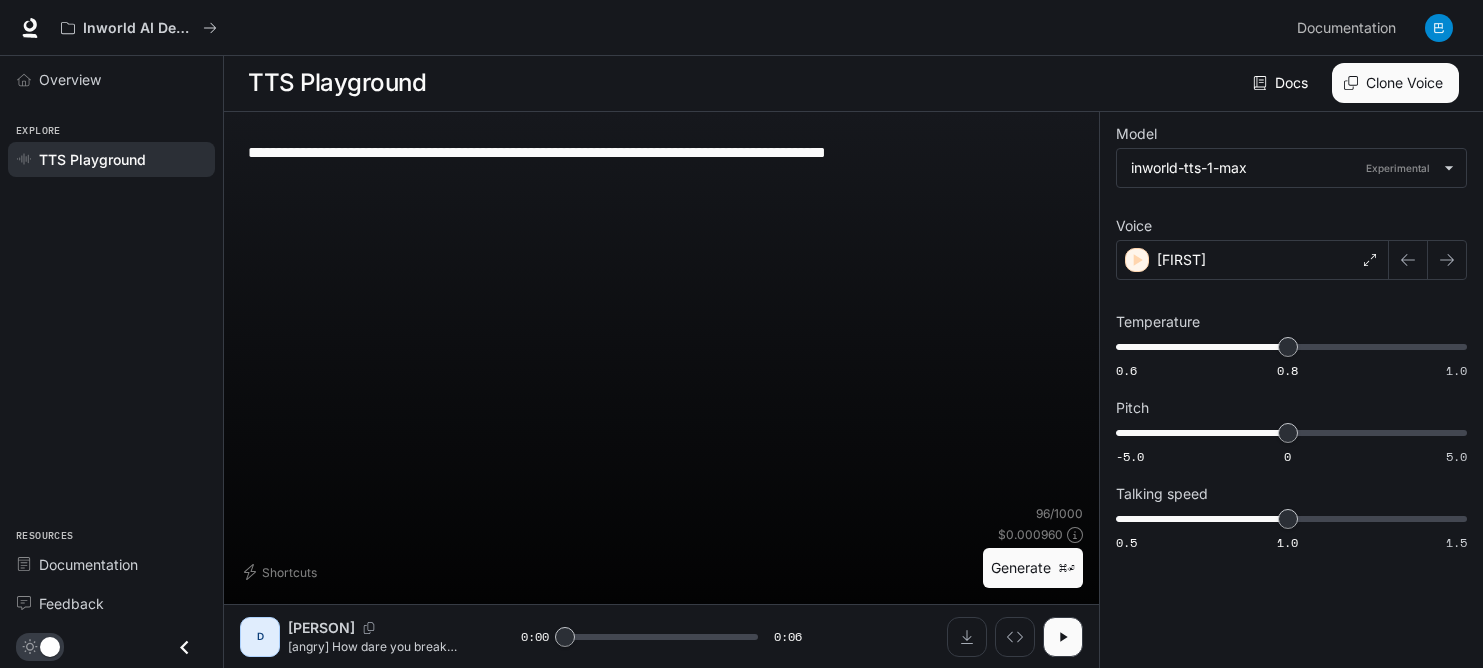 click on "**********" at bounding box center [661, 316] 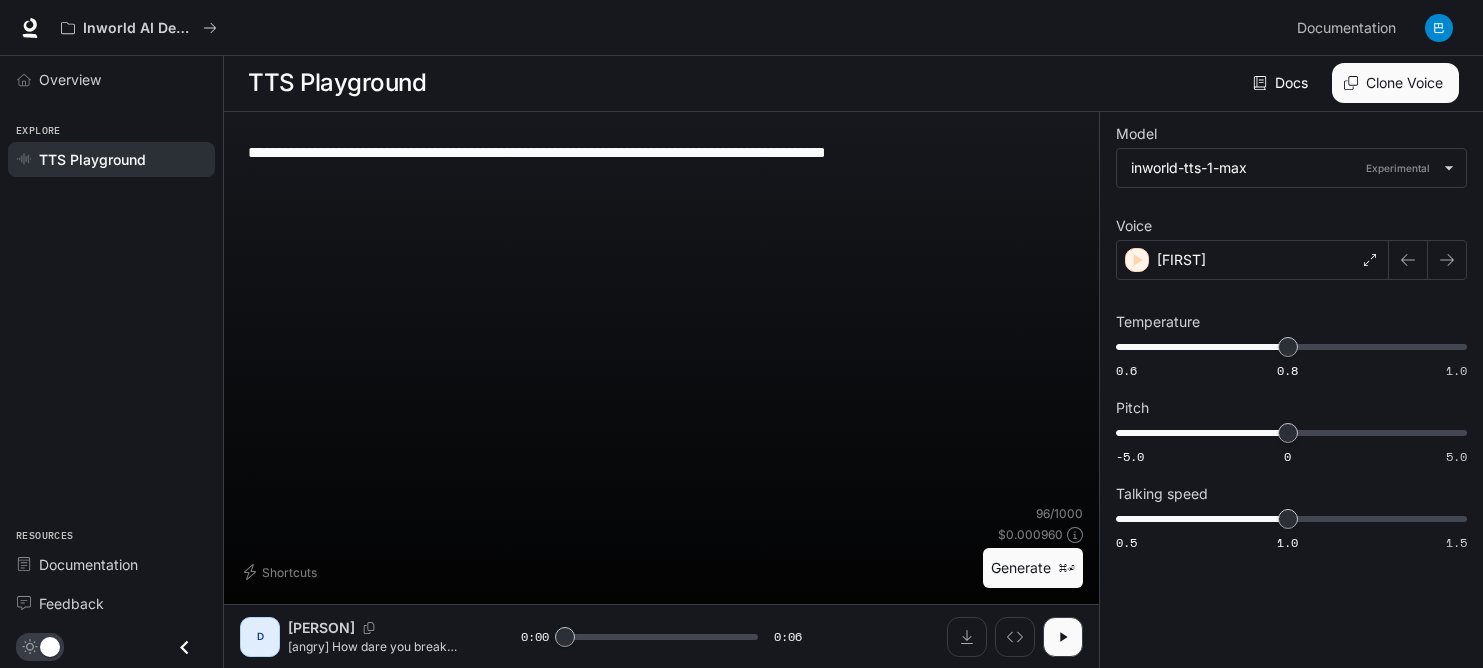 click on "**********" at bounding box center (661, 152) 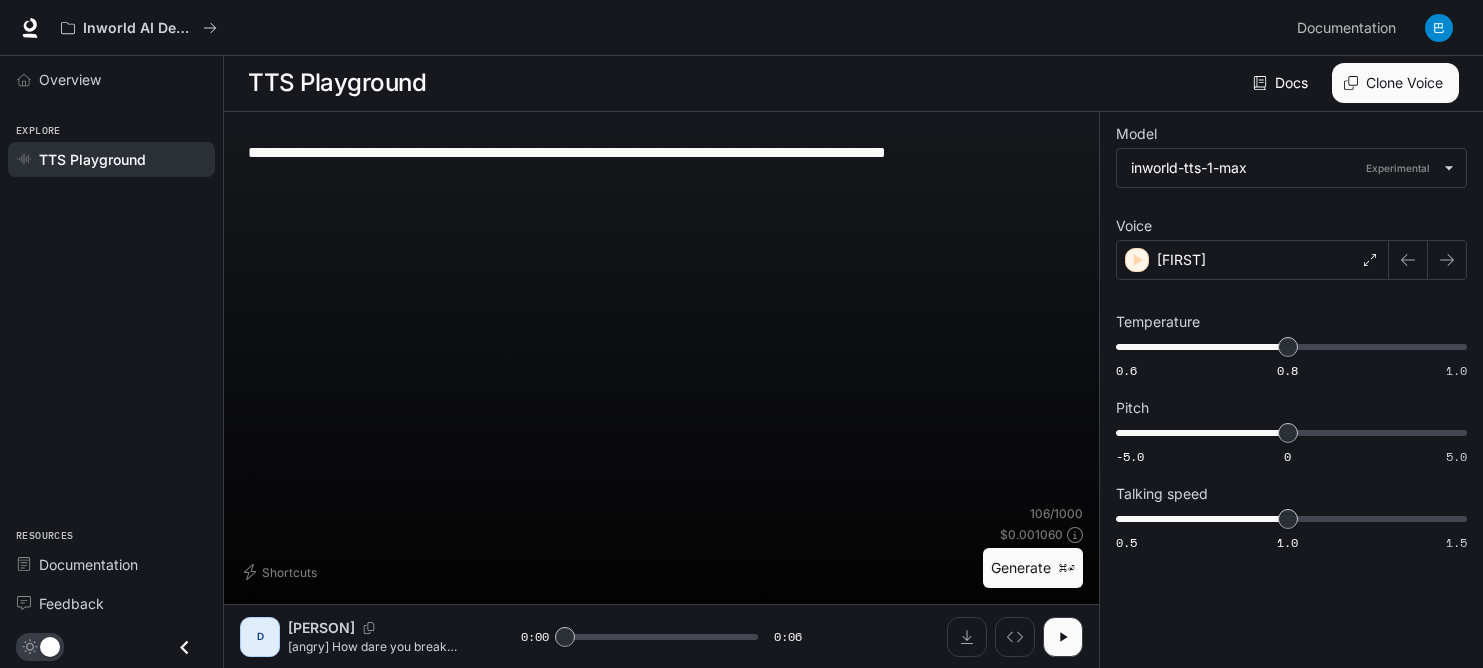 type on "**********" 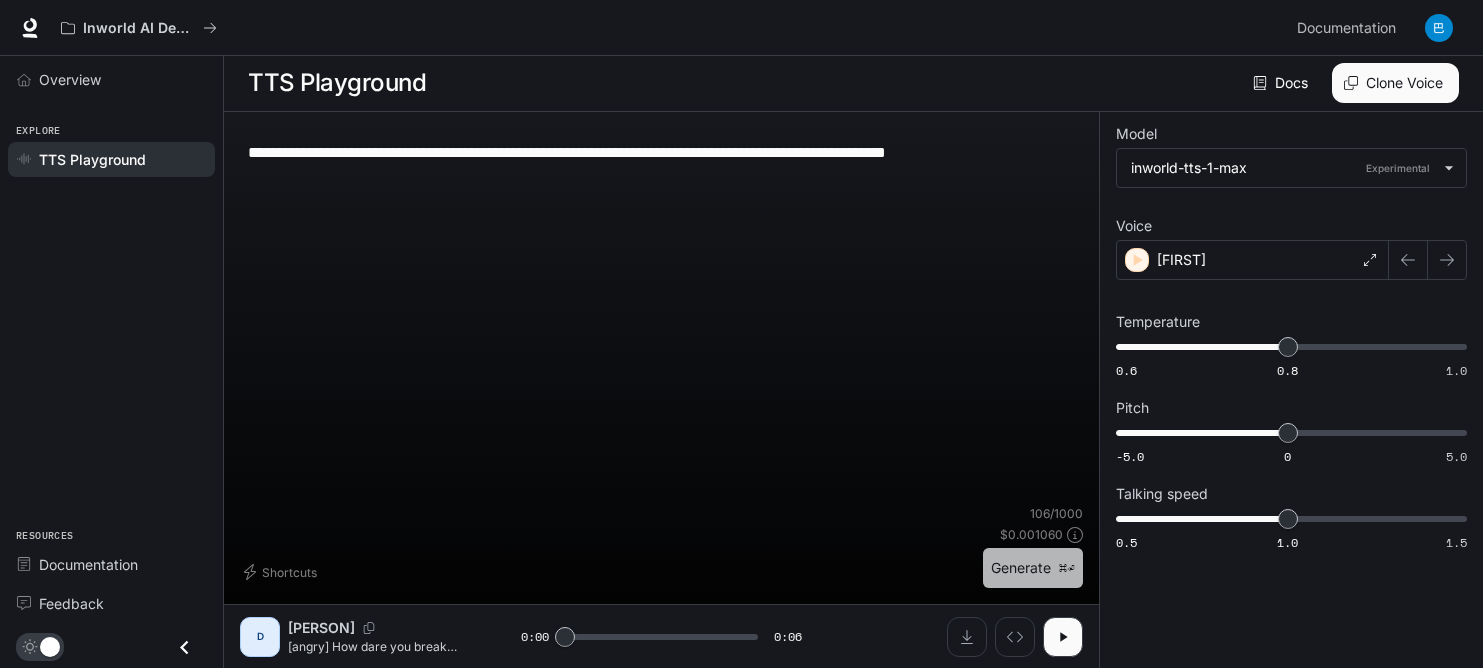 click on "Generate ⌘⏎" at bounding box center [1033, 568] 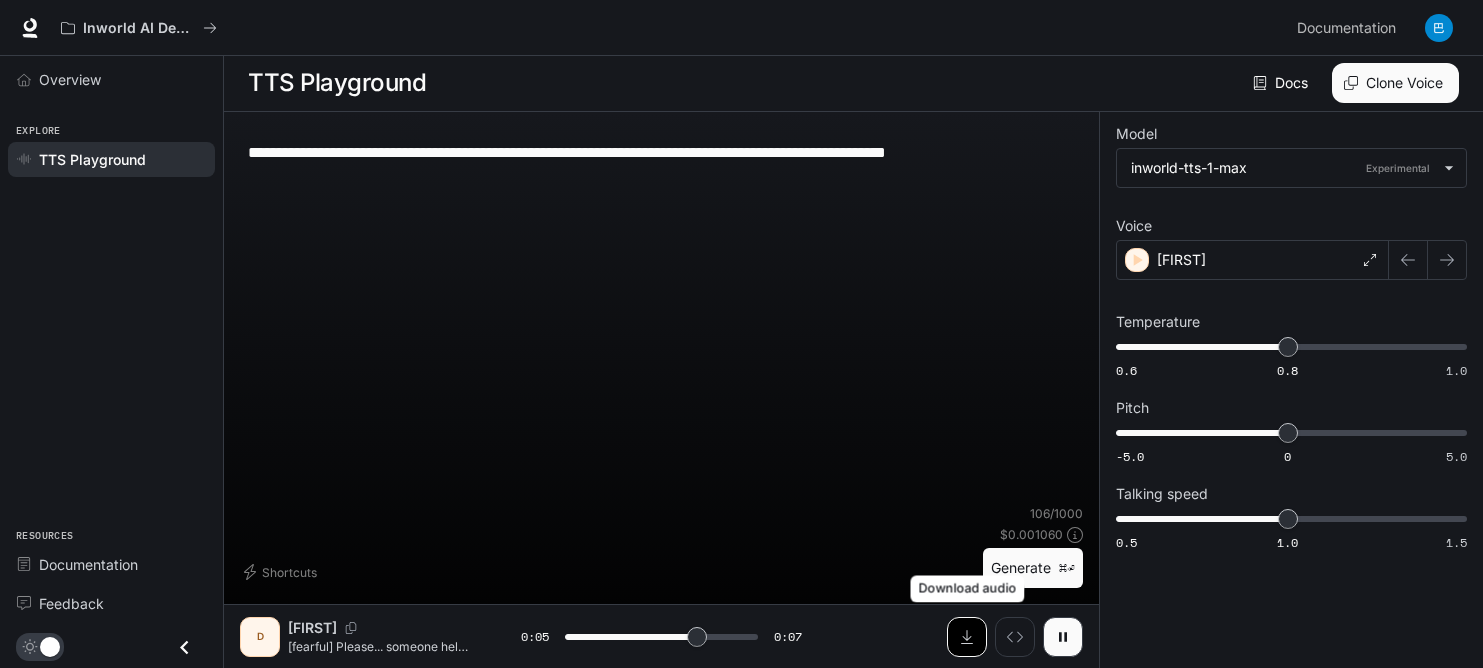 click 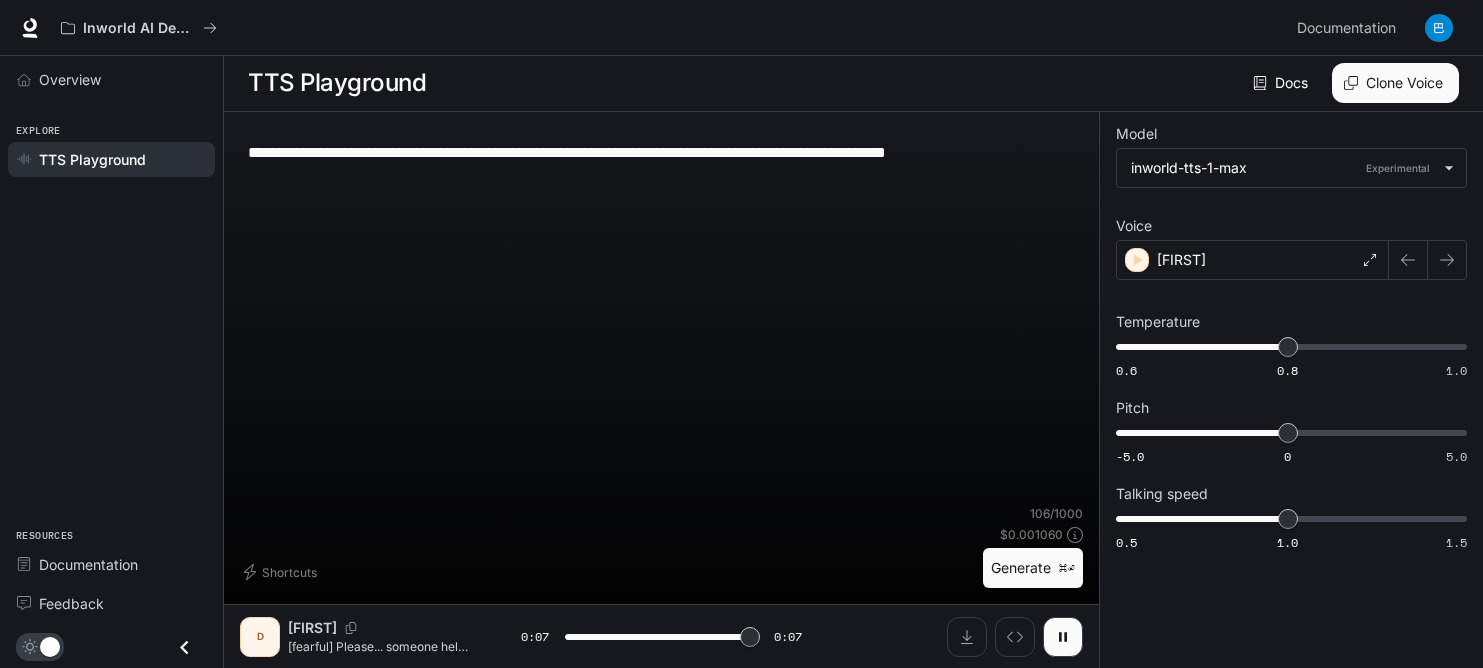 type on "*" 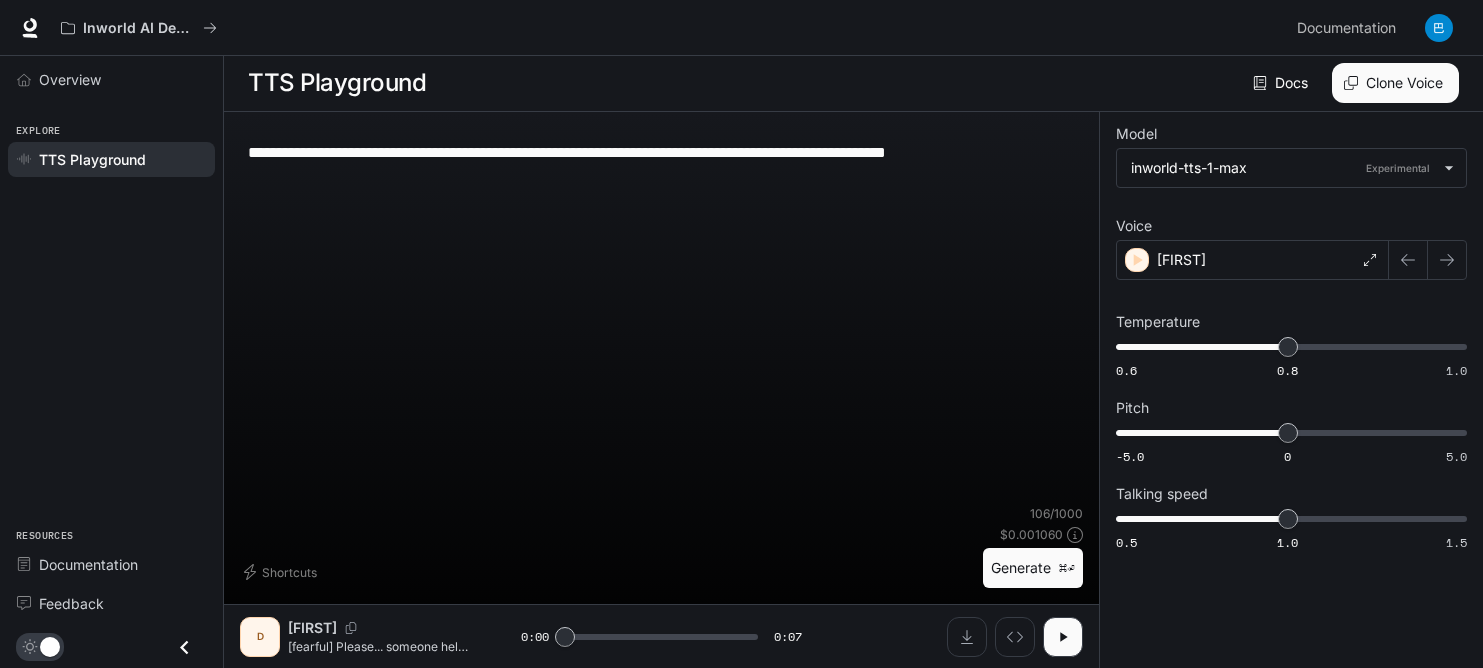 click on "Clone Voice" at bounding box center [1395, 83] 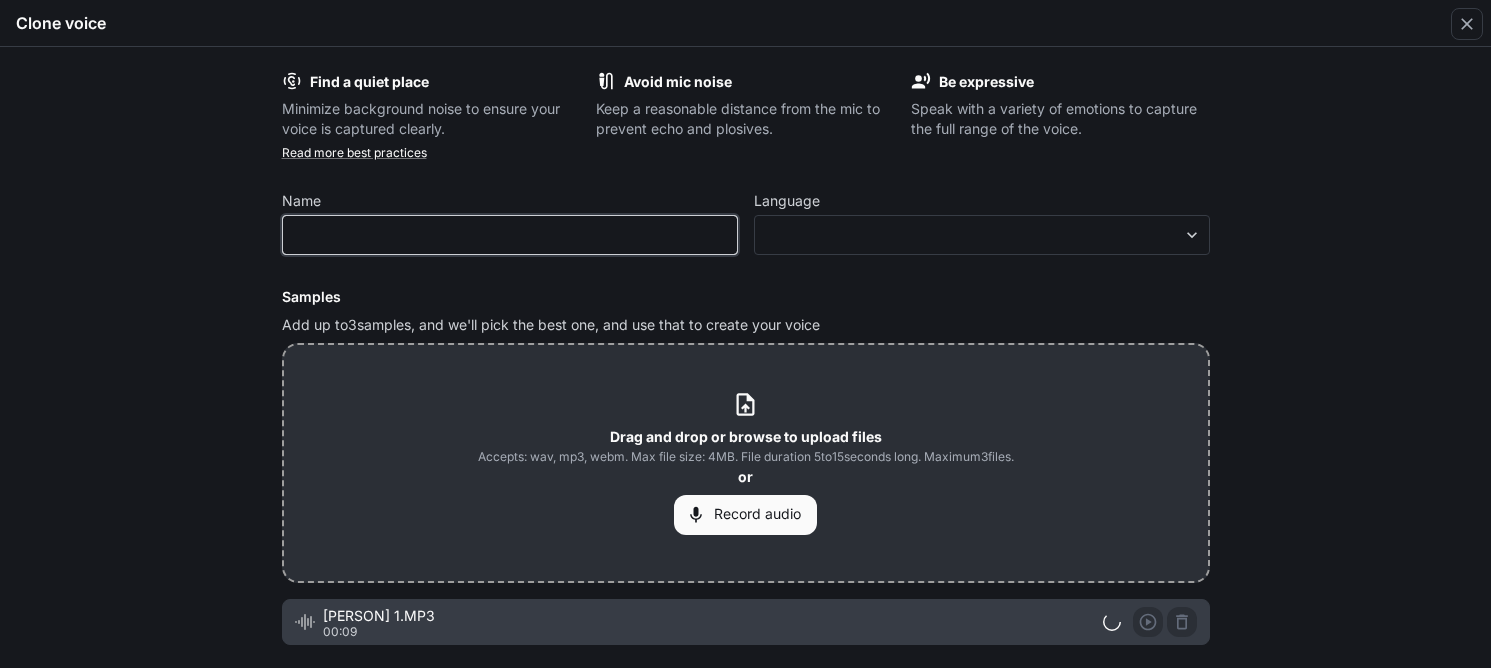 click at bounding box center (510, 235) 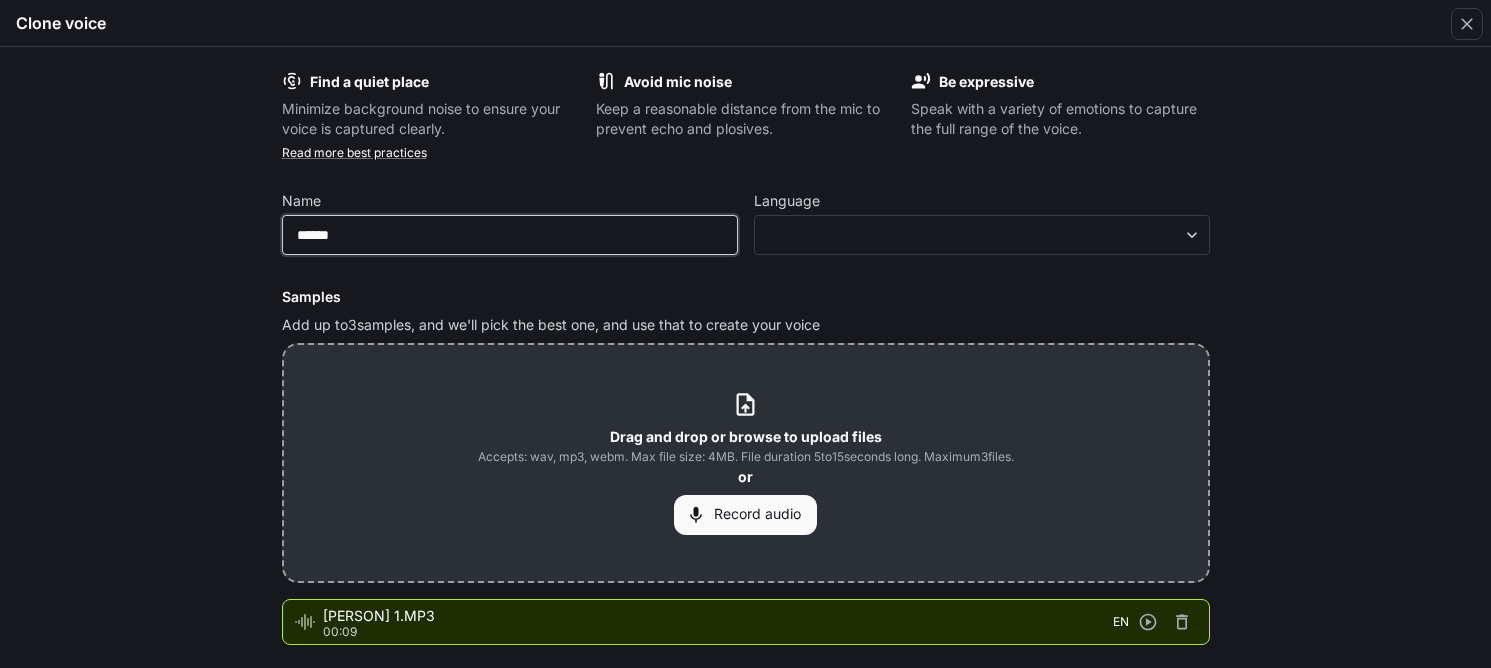 type on "******" 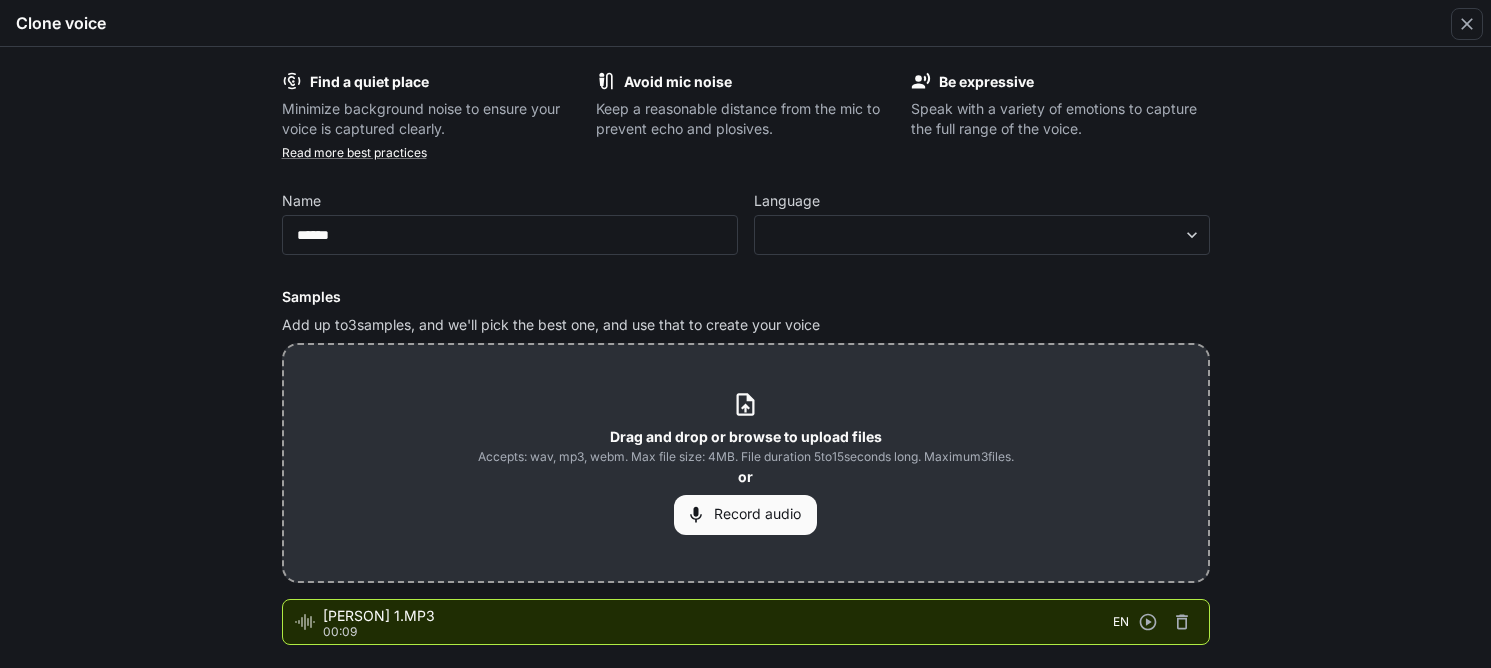 click on "Samples" at bounding box center (746, 297) 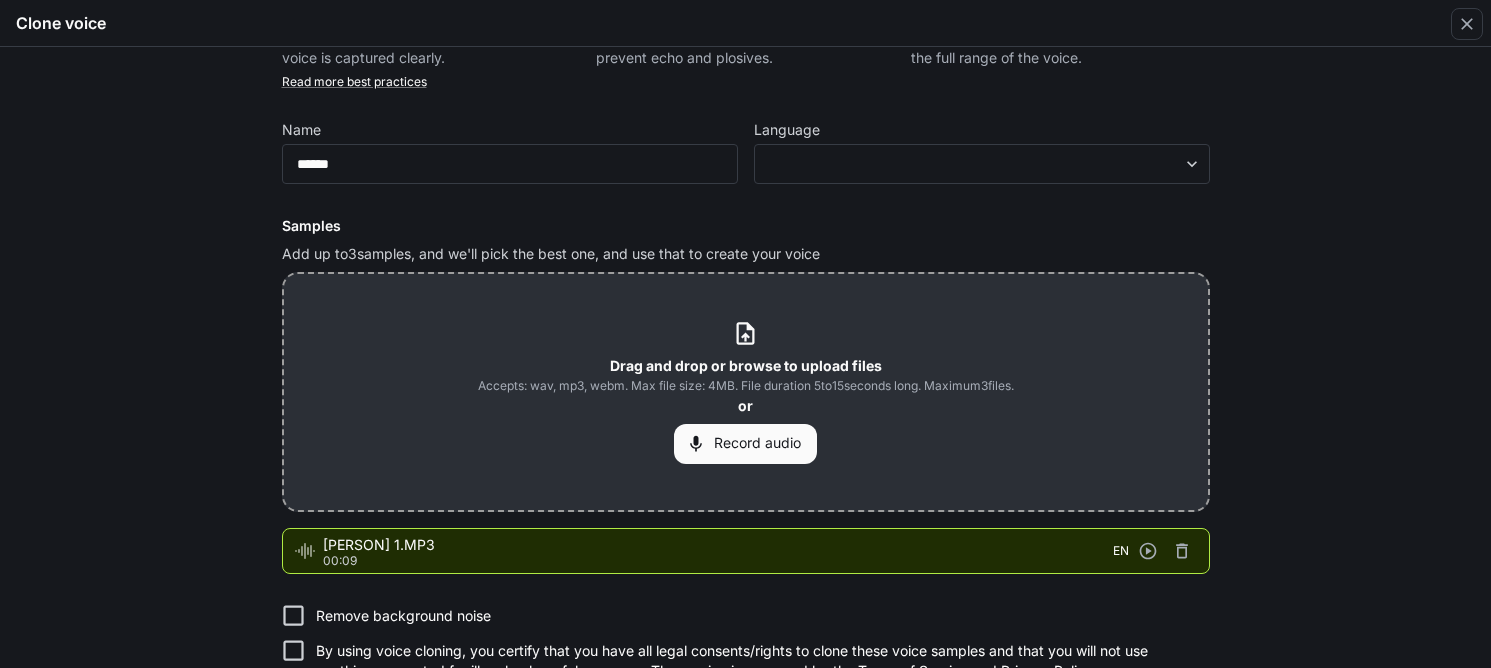 scroll, scrollTop: 156, scrollLeft: 0, axis: vertical 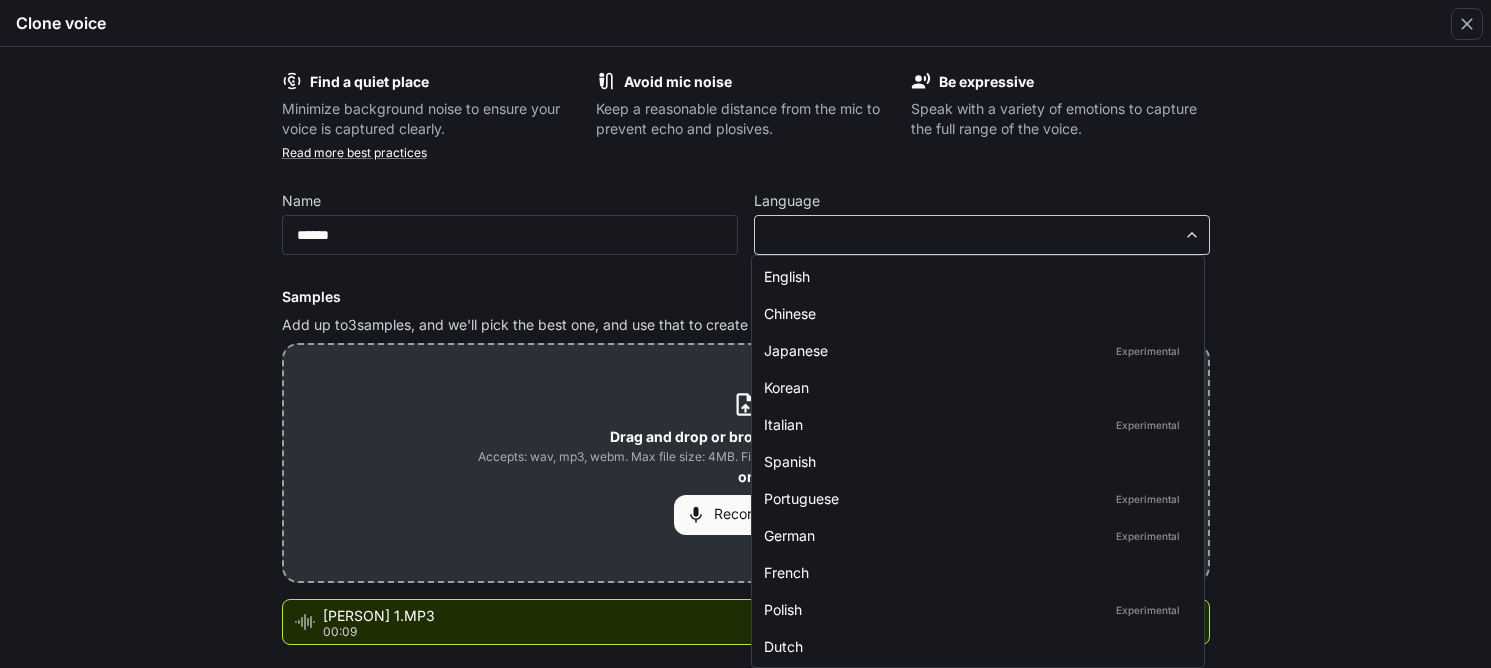 click on "**********" at bounding box center (745, 333) 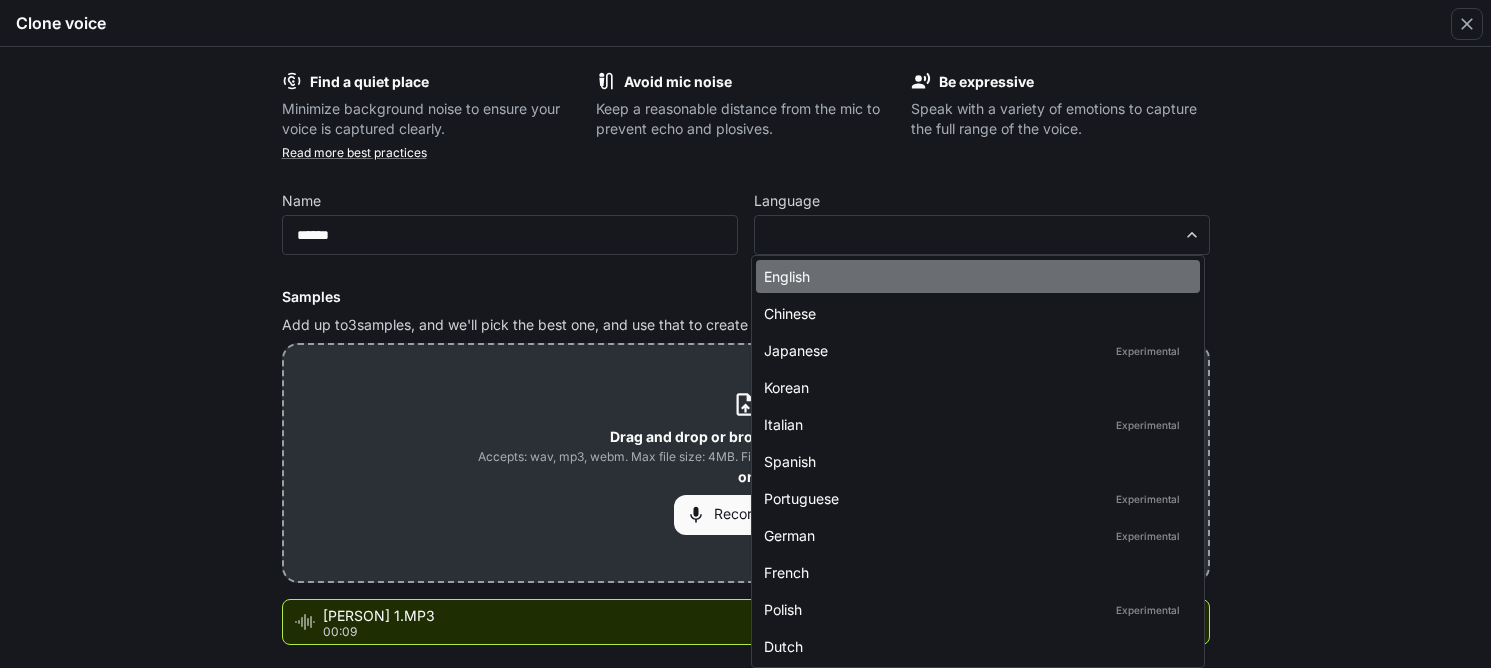 click on "English" at bounding box center [974, 276] 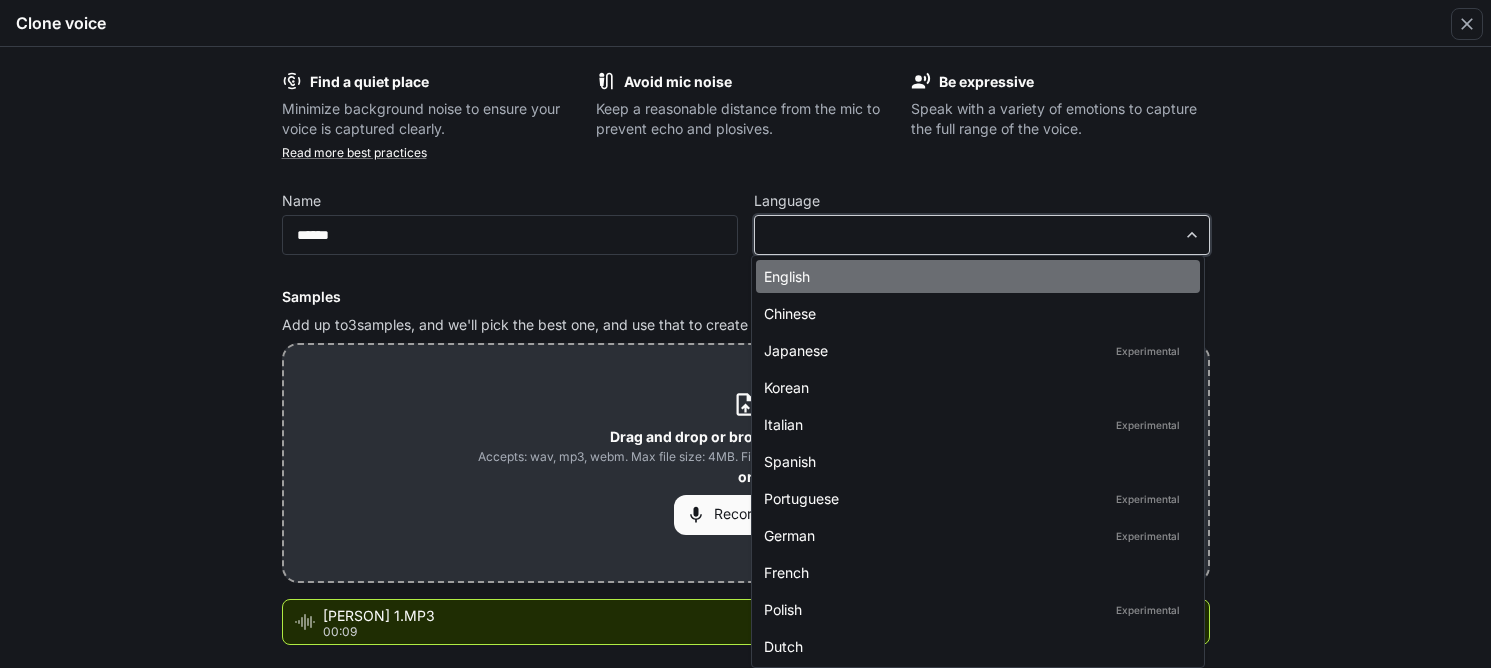 type on "*****" 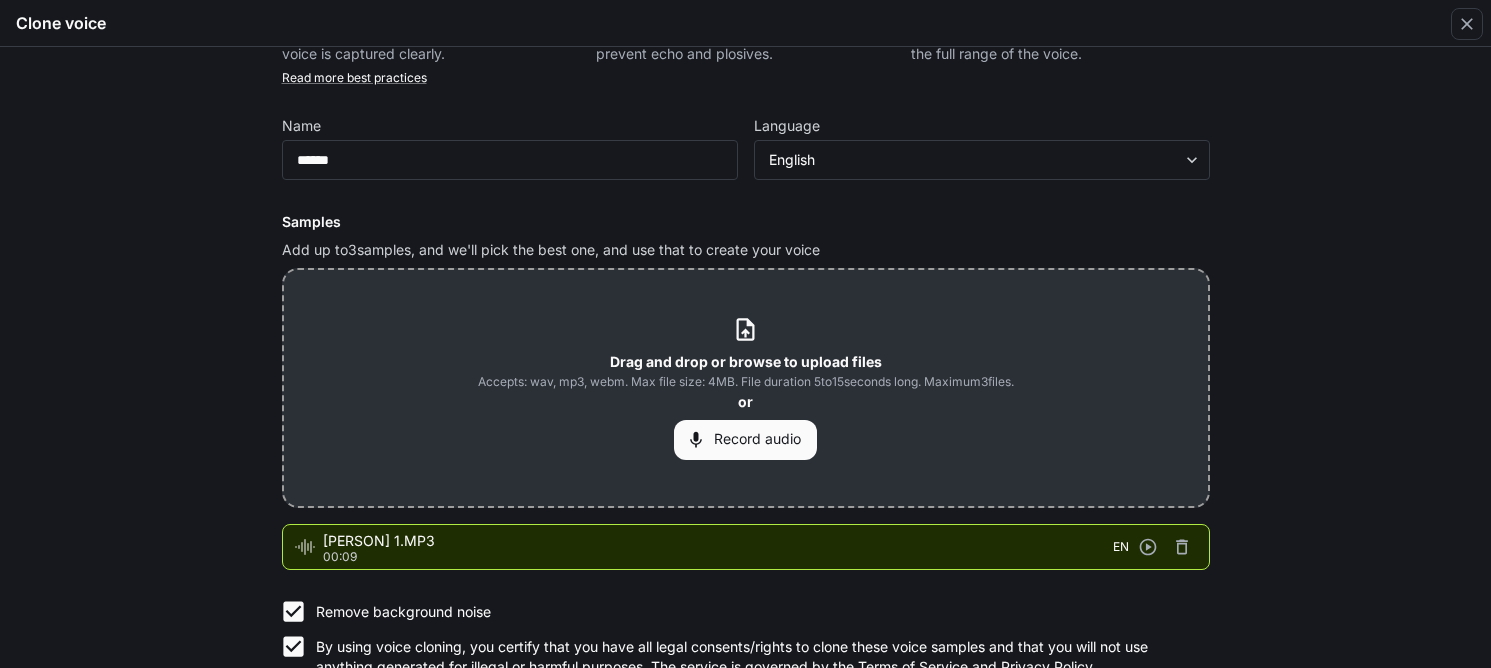 scroll, scrollTop: 156, scrollLeft: 0, axis: vertical 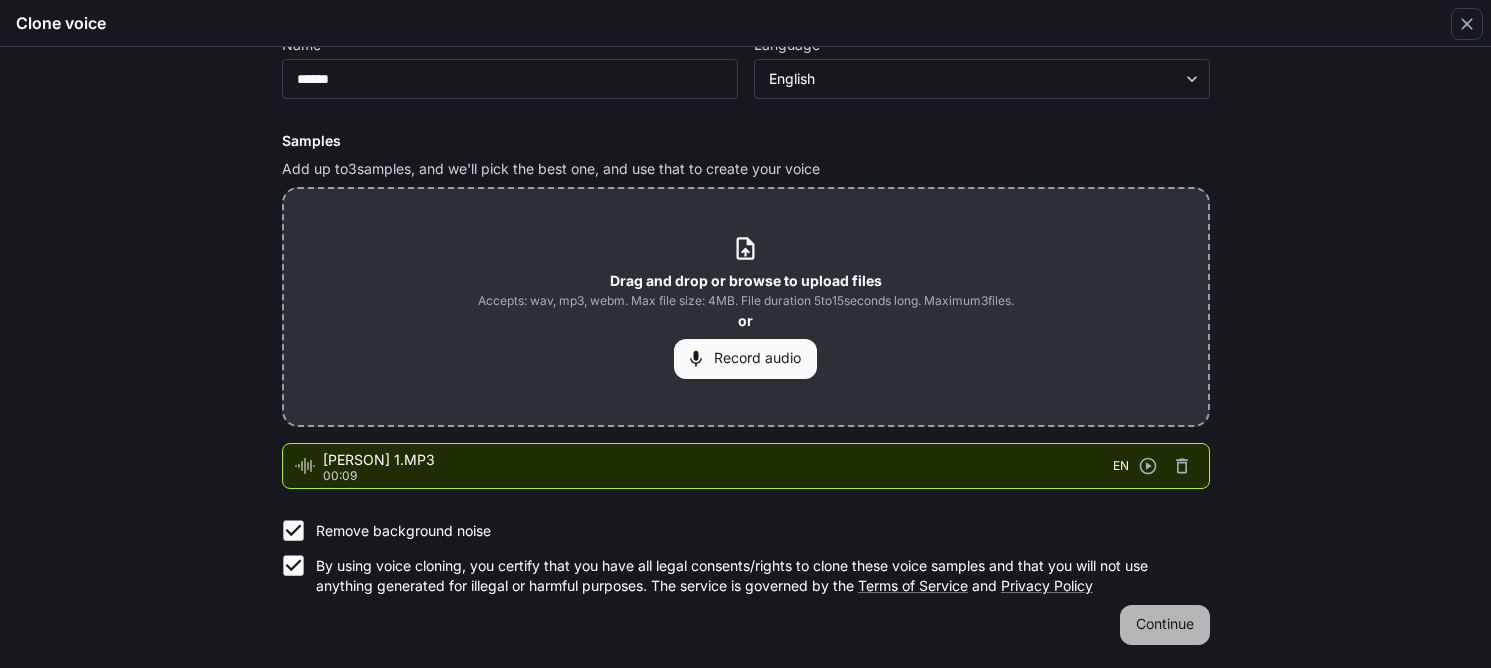click on "Continue" at bounding box center [1165, 625] 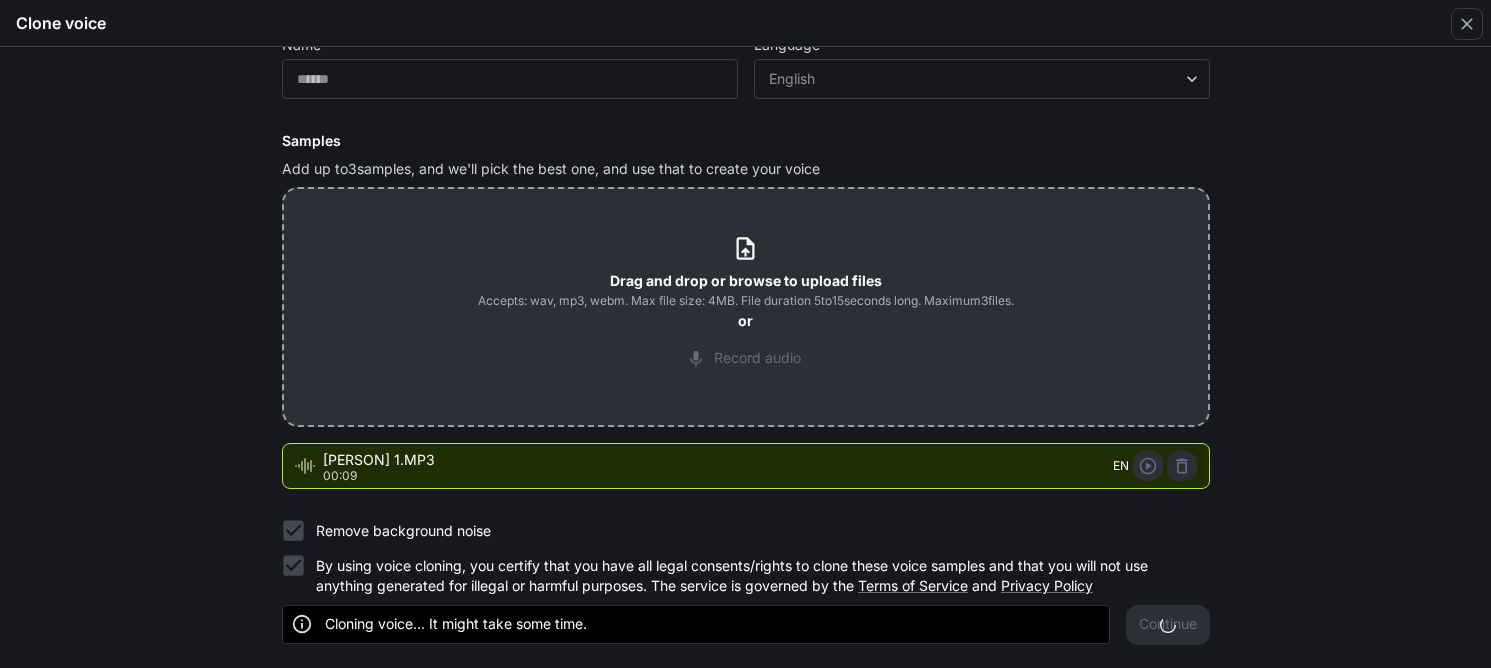 scroll, scrollTop: 0, scrollLeft: 0, axis: both 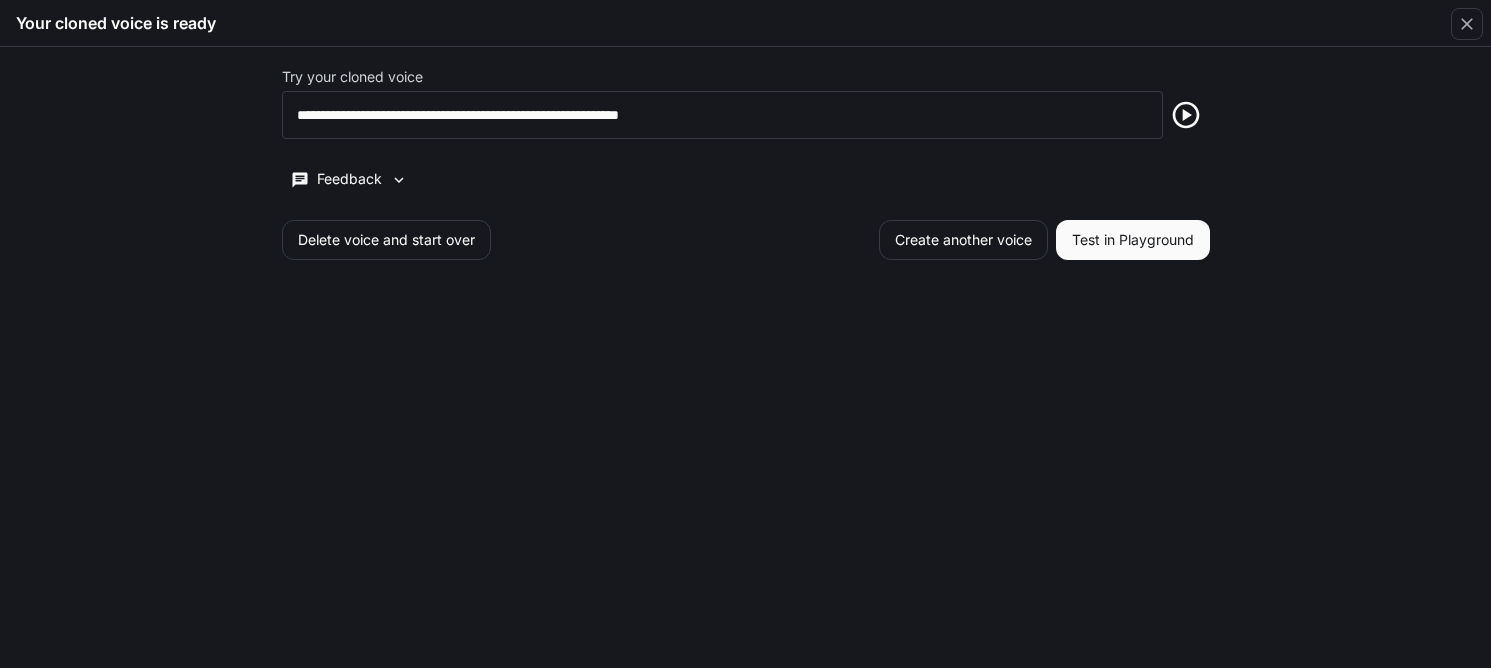 click on "Test in Playground" at bounding box center [1133, 240] 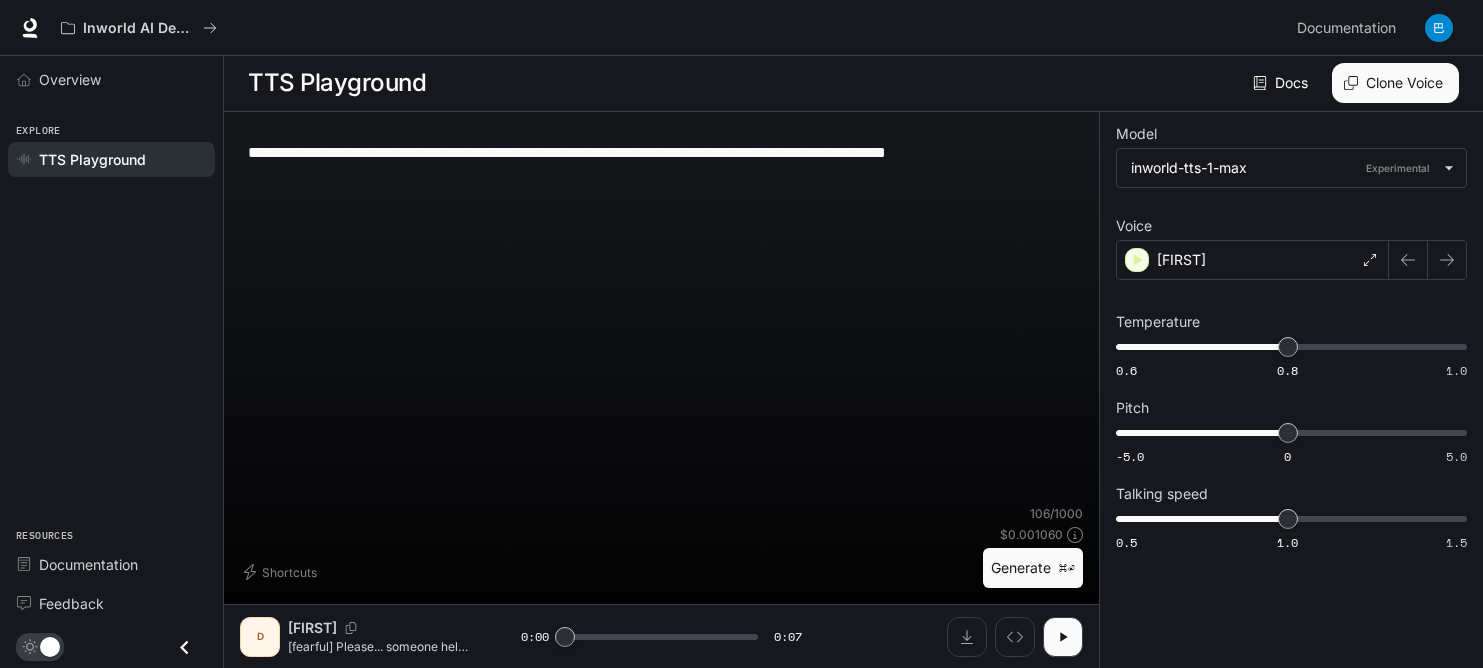 click on "**********" at bounding box center (661, 152) 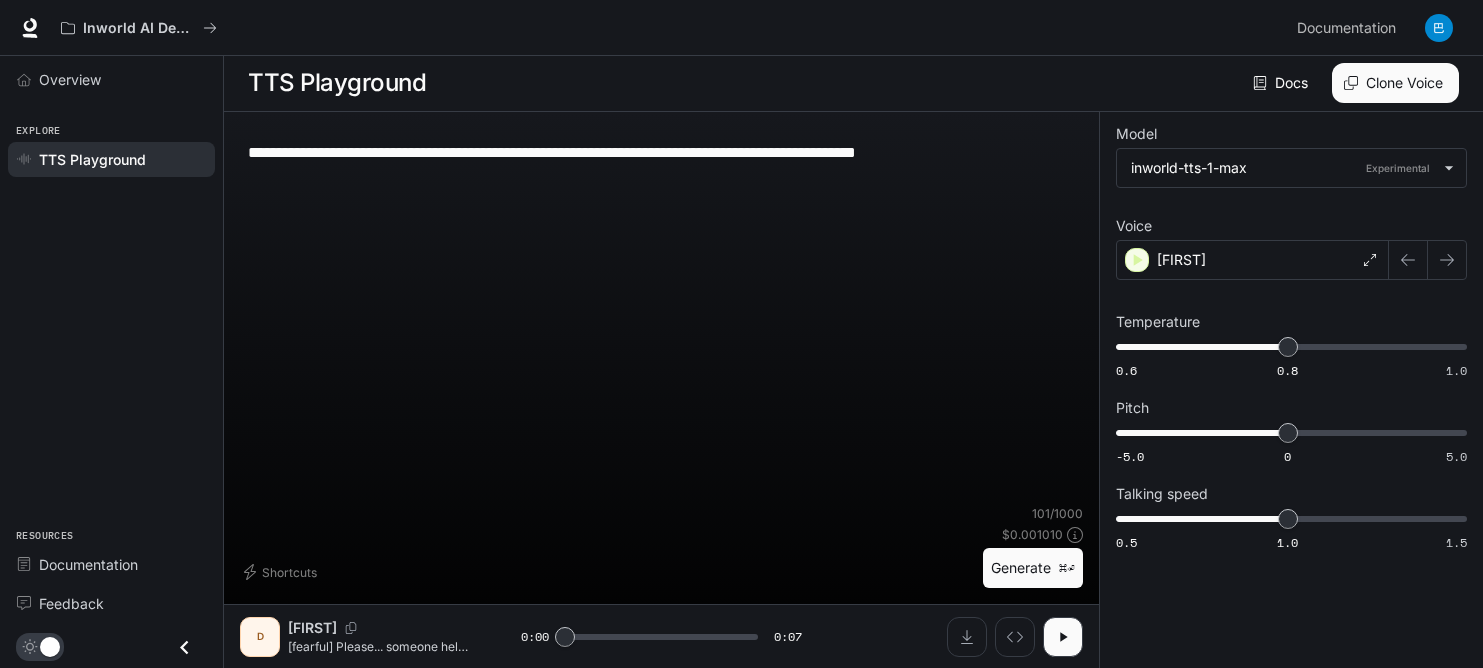 type on "**********" 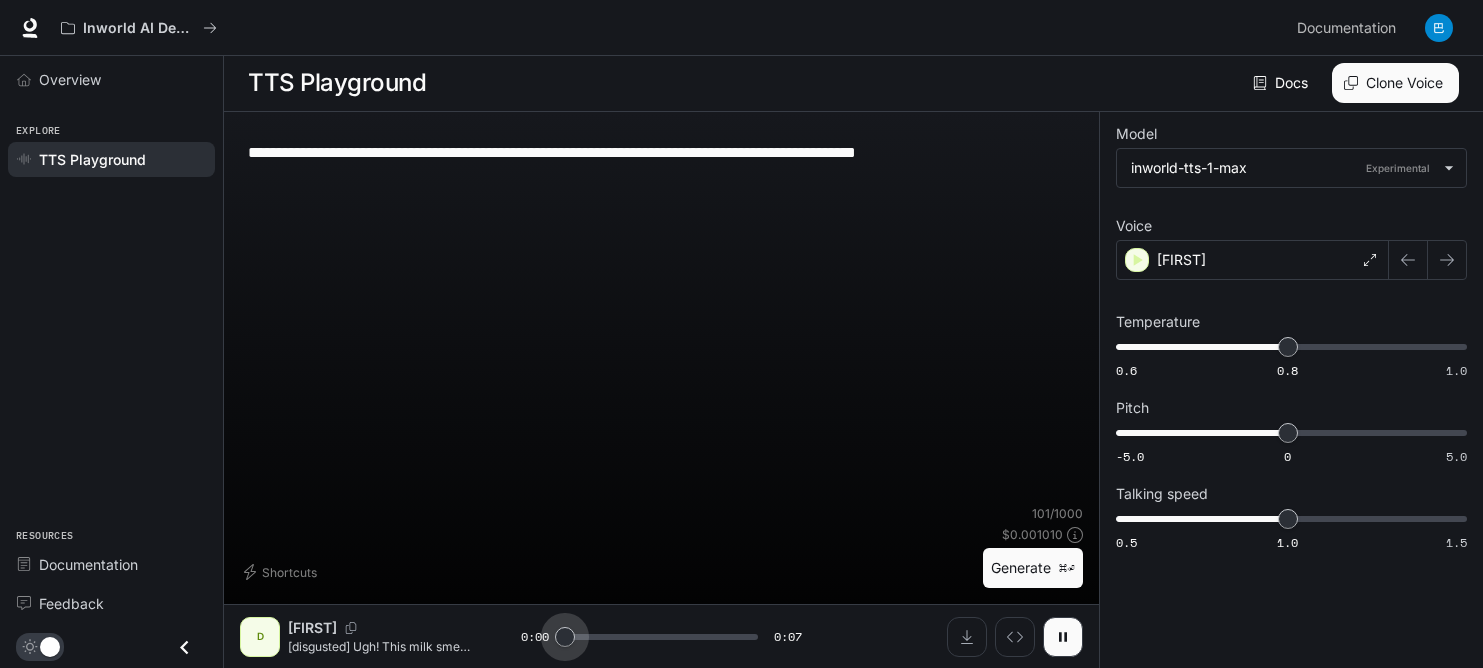 drag, startPoint x: 673, startPoint y: 633, endPoint x: 466, endPoint y: 628, distance: 207.06038 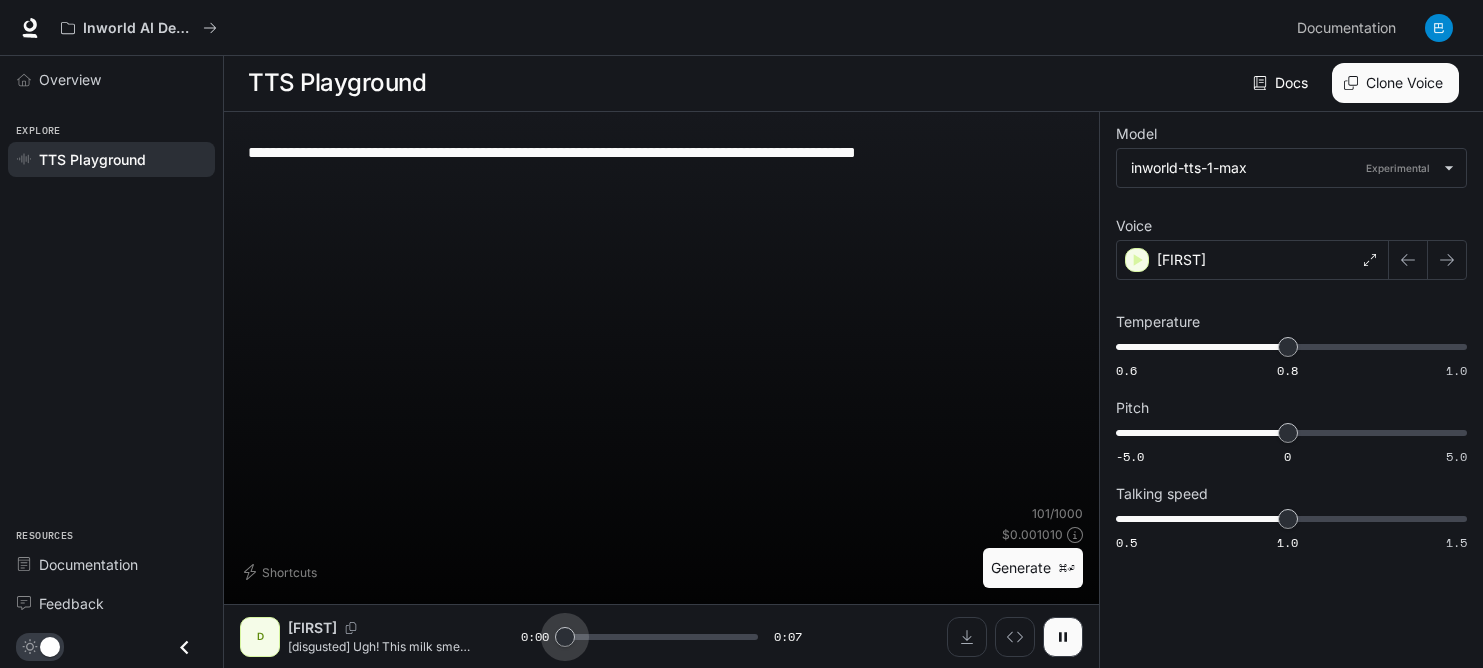 drag, startPoint x: 624, startPoint y: 642, endPoint x: 457, endPoint y: 636, distance: 167.10774 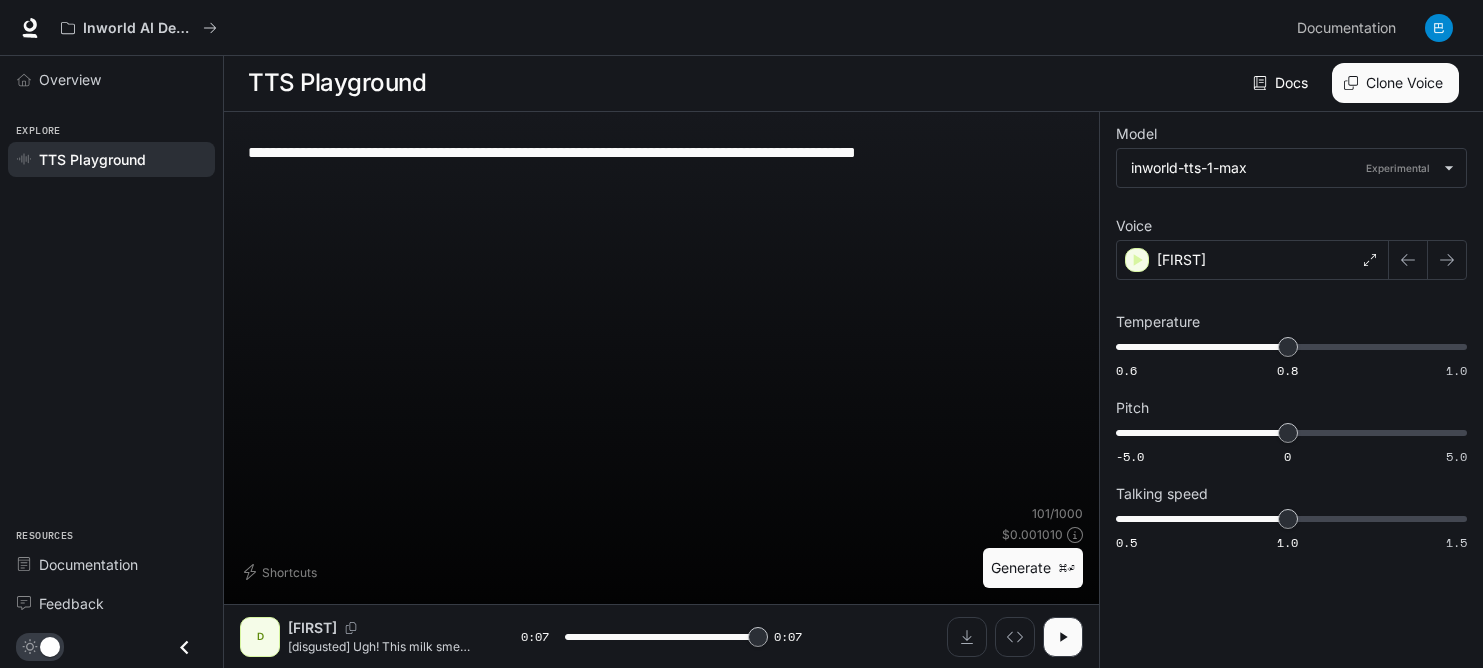type on "*" 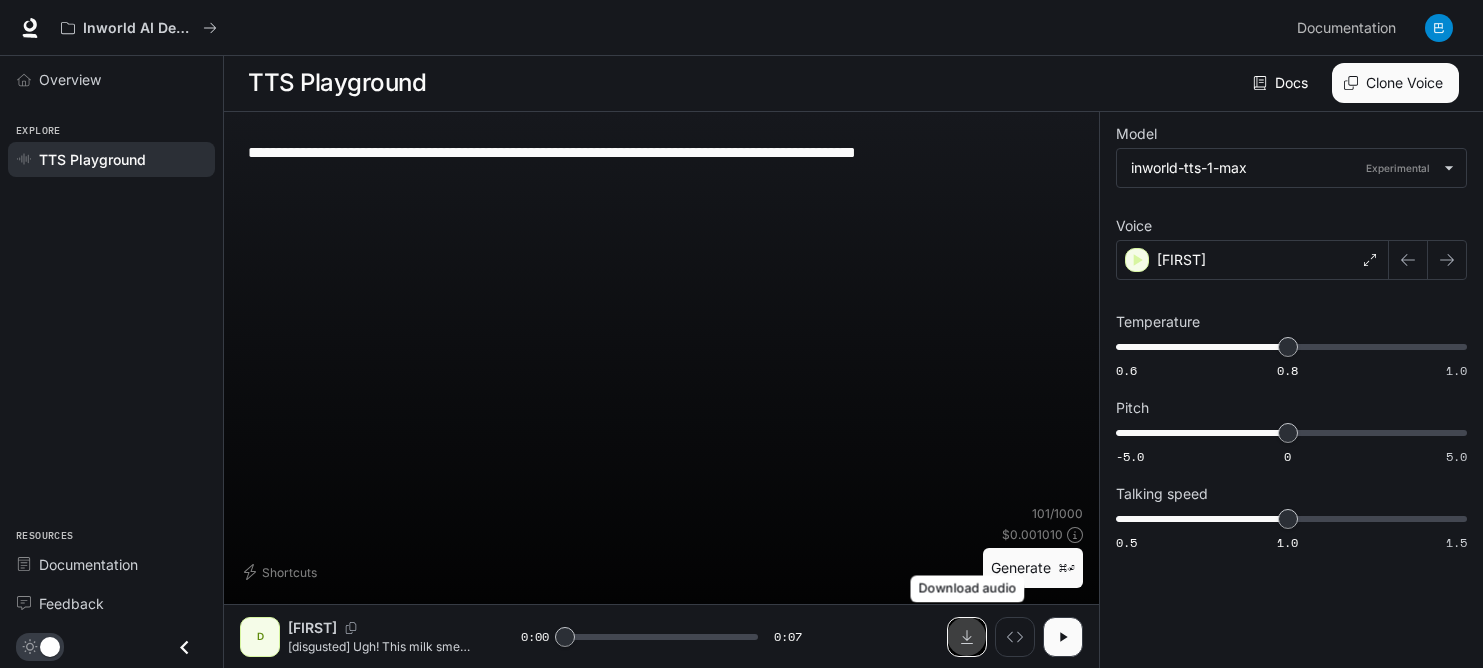 click at bounding box center [967, 637] 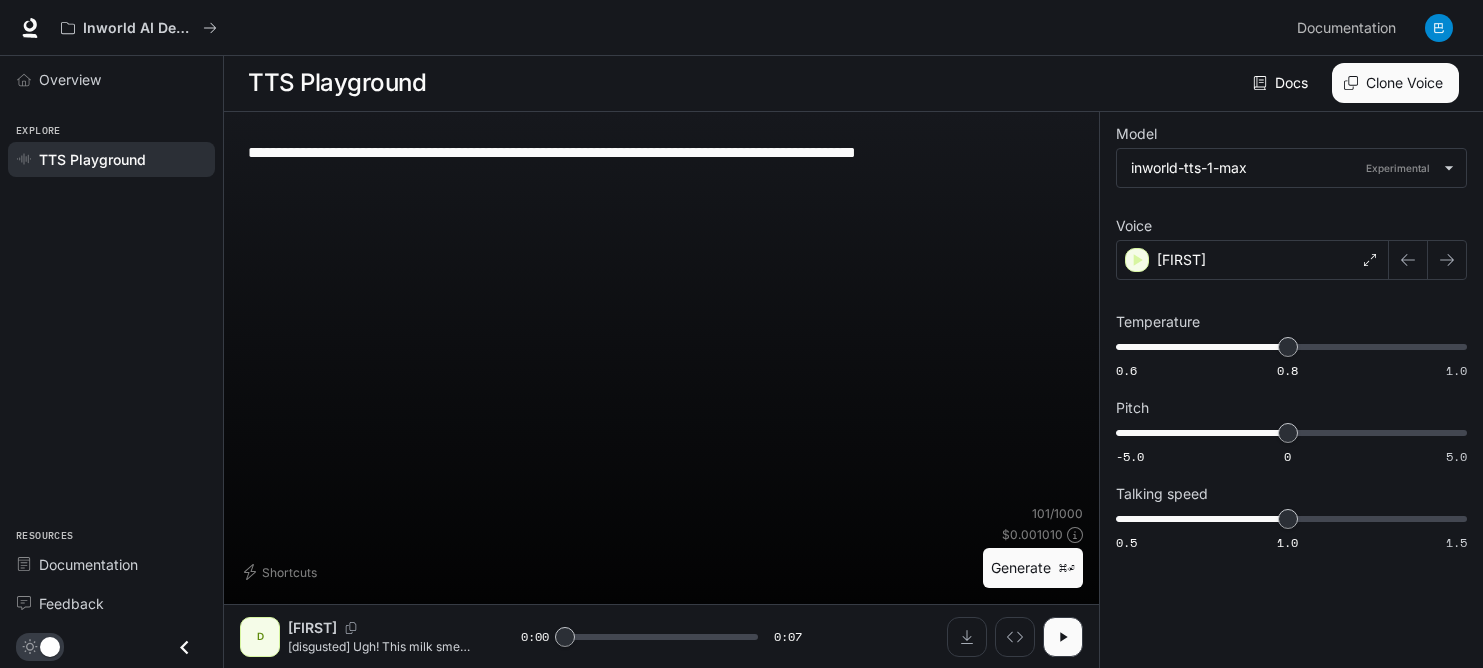 click on "Clone Voice" at bounding box center [1395, 83] 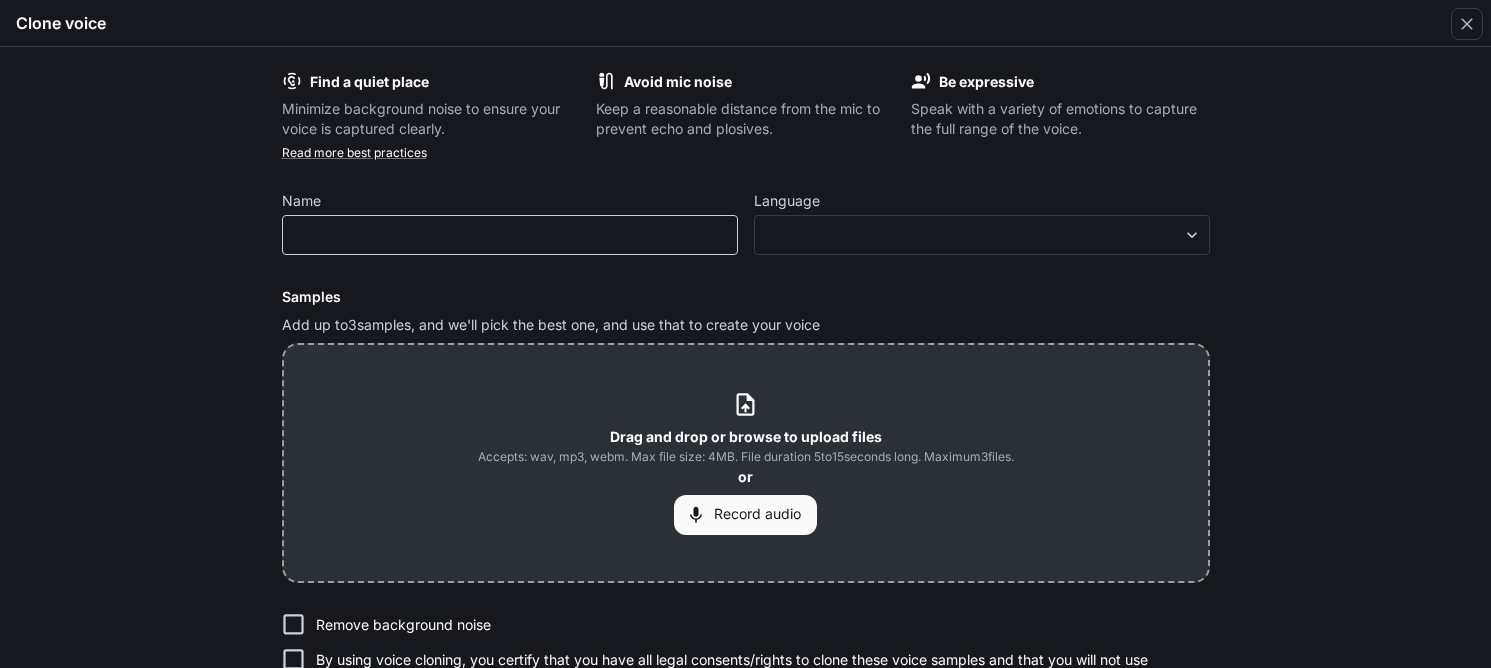 click on "​" at bounding box center (510, 235) 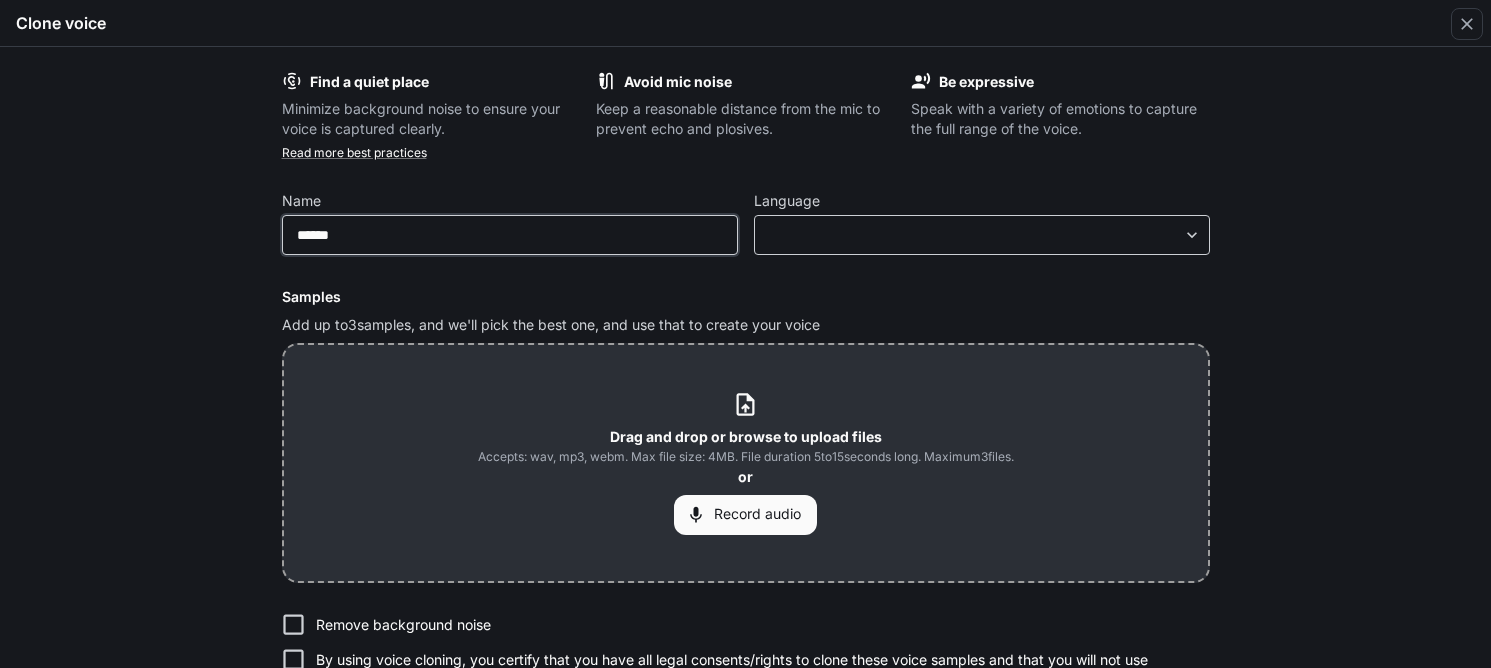 type on "******" 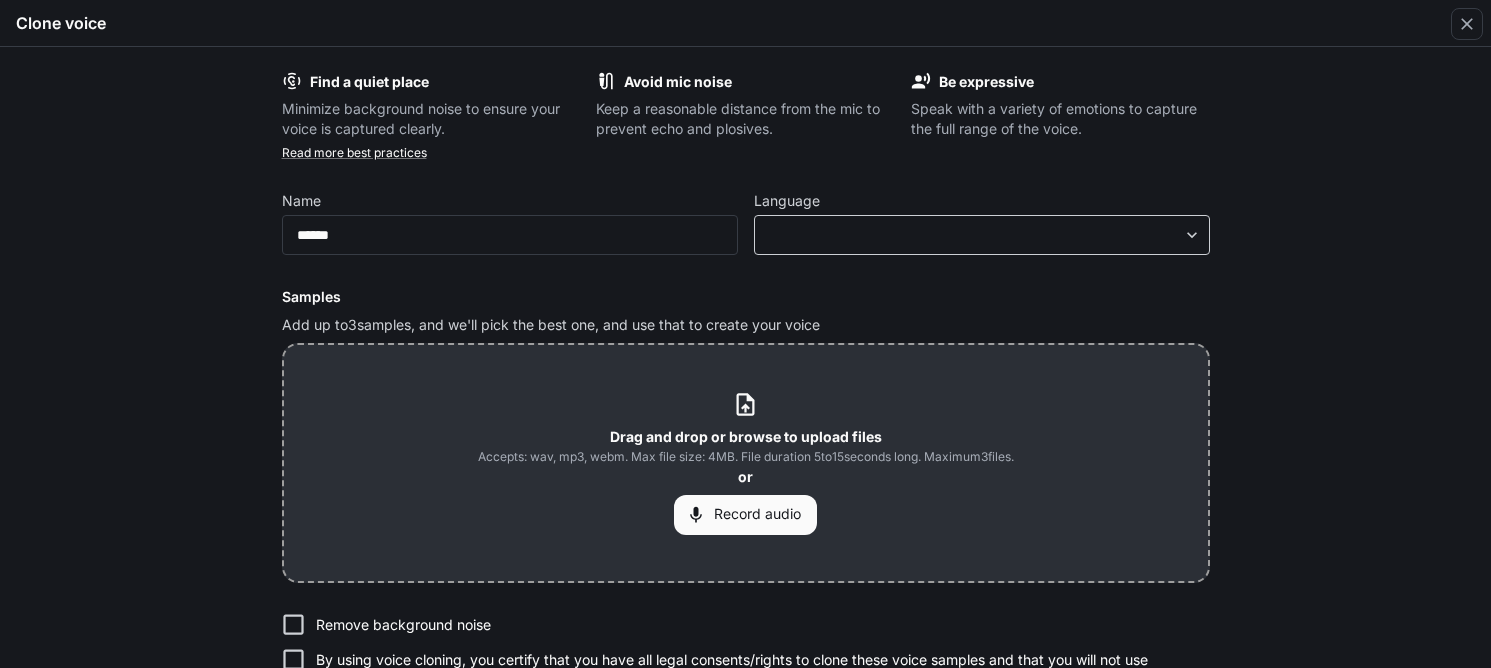 click on "**********" at bounding box center [745, 333] 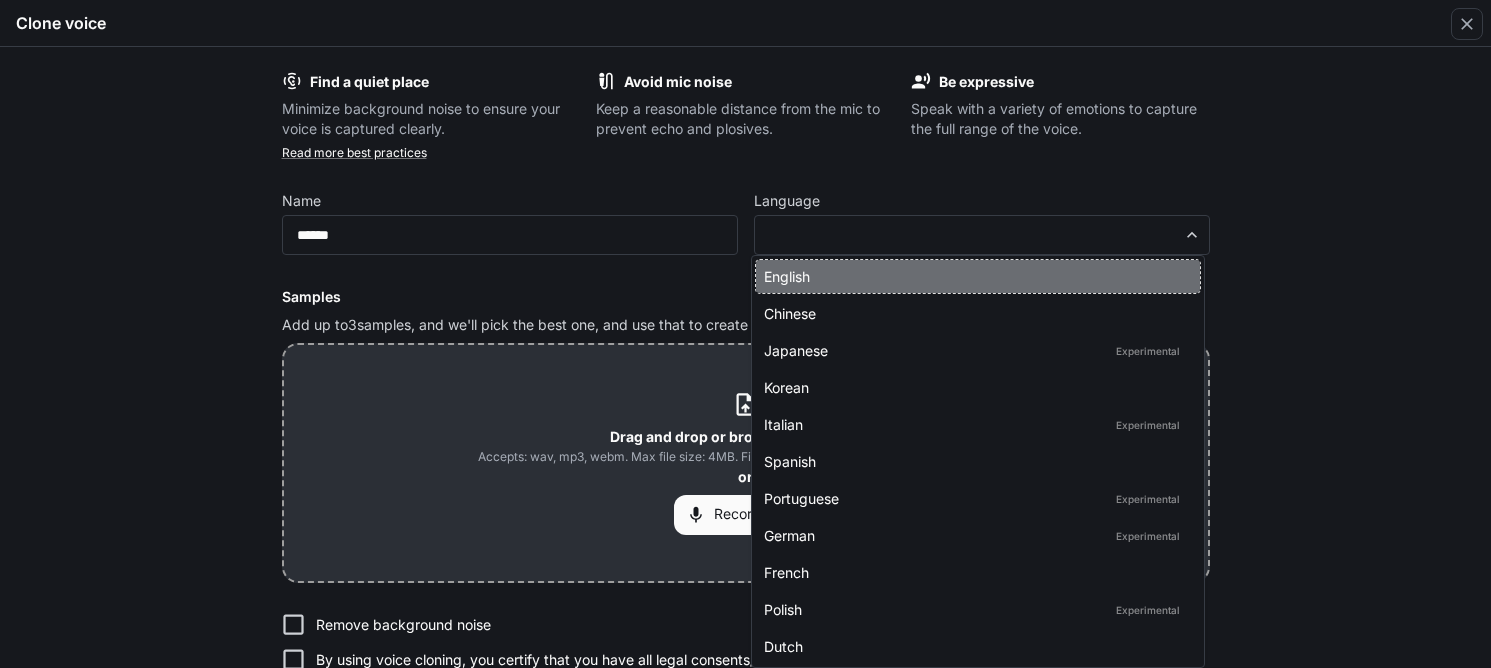 click on "English" at bounding box center (974, 276) 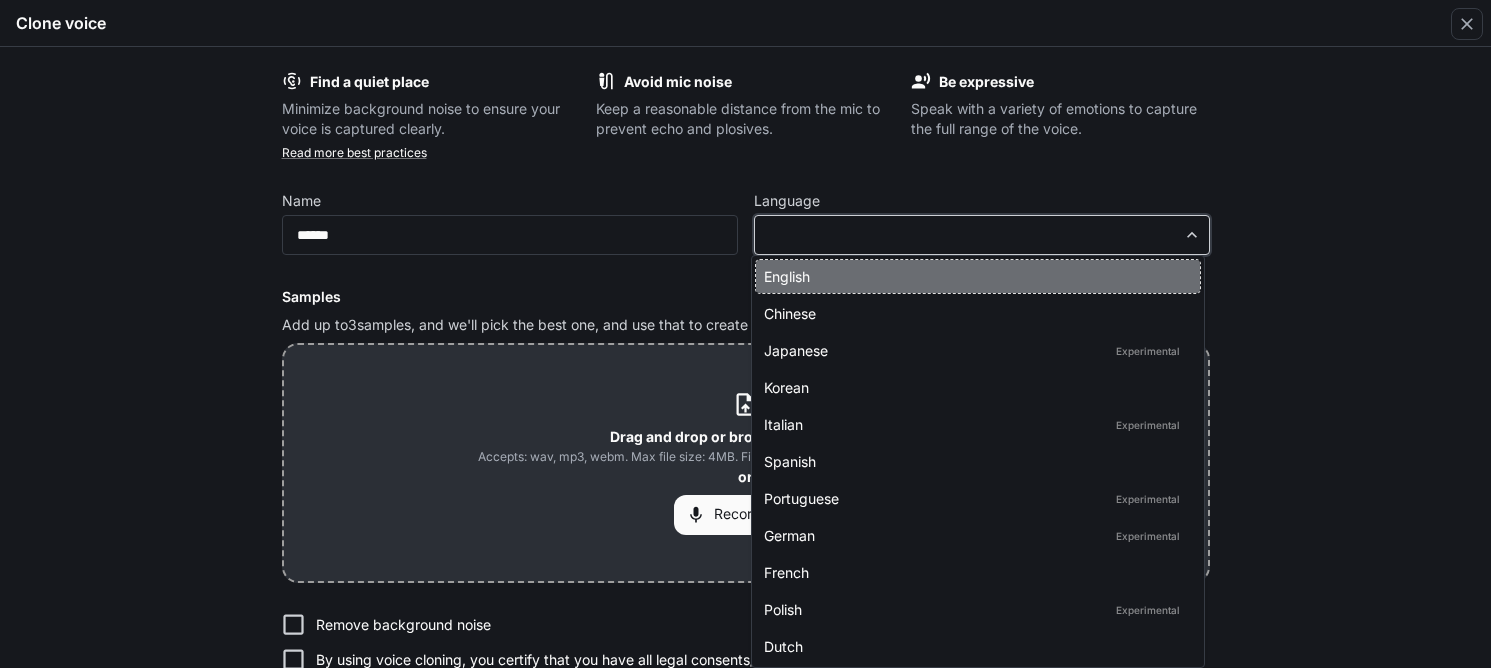 type on "*****" 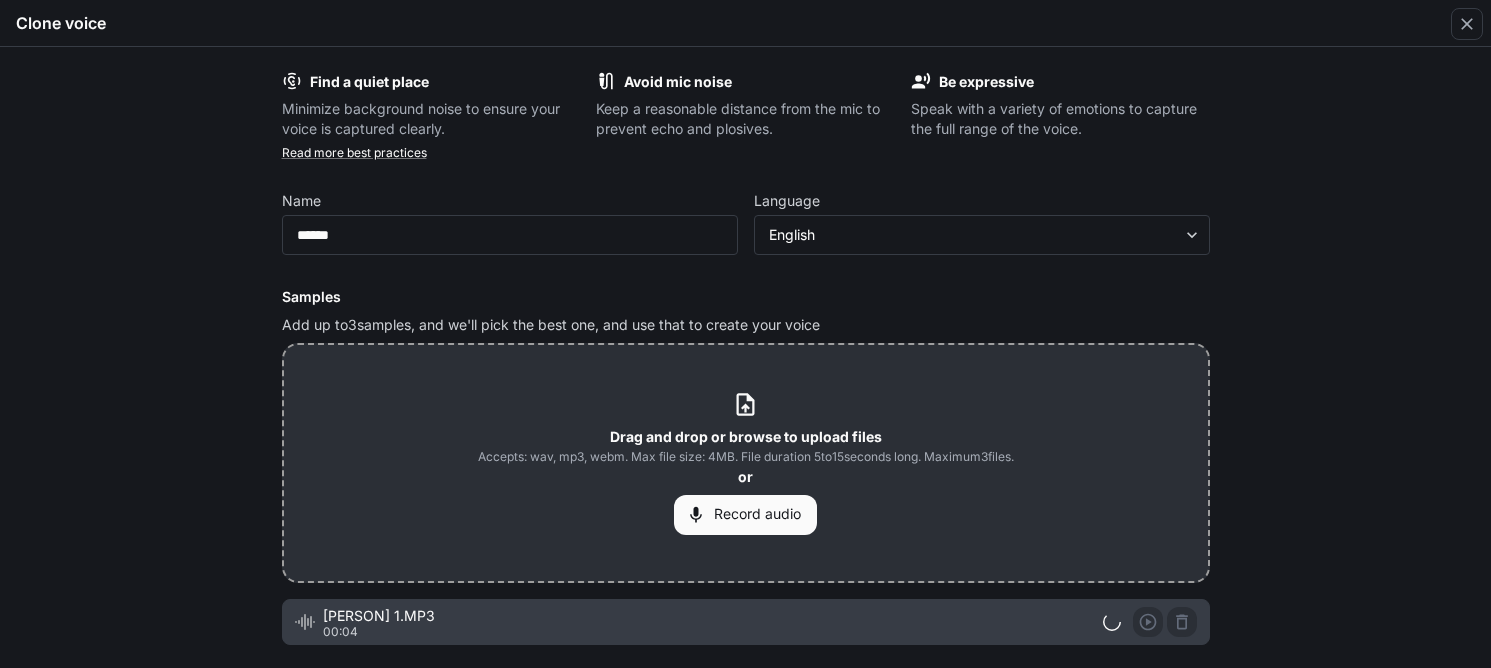 scroll, scrollTop: 156, scrollLeft: 0, axis: vertical 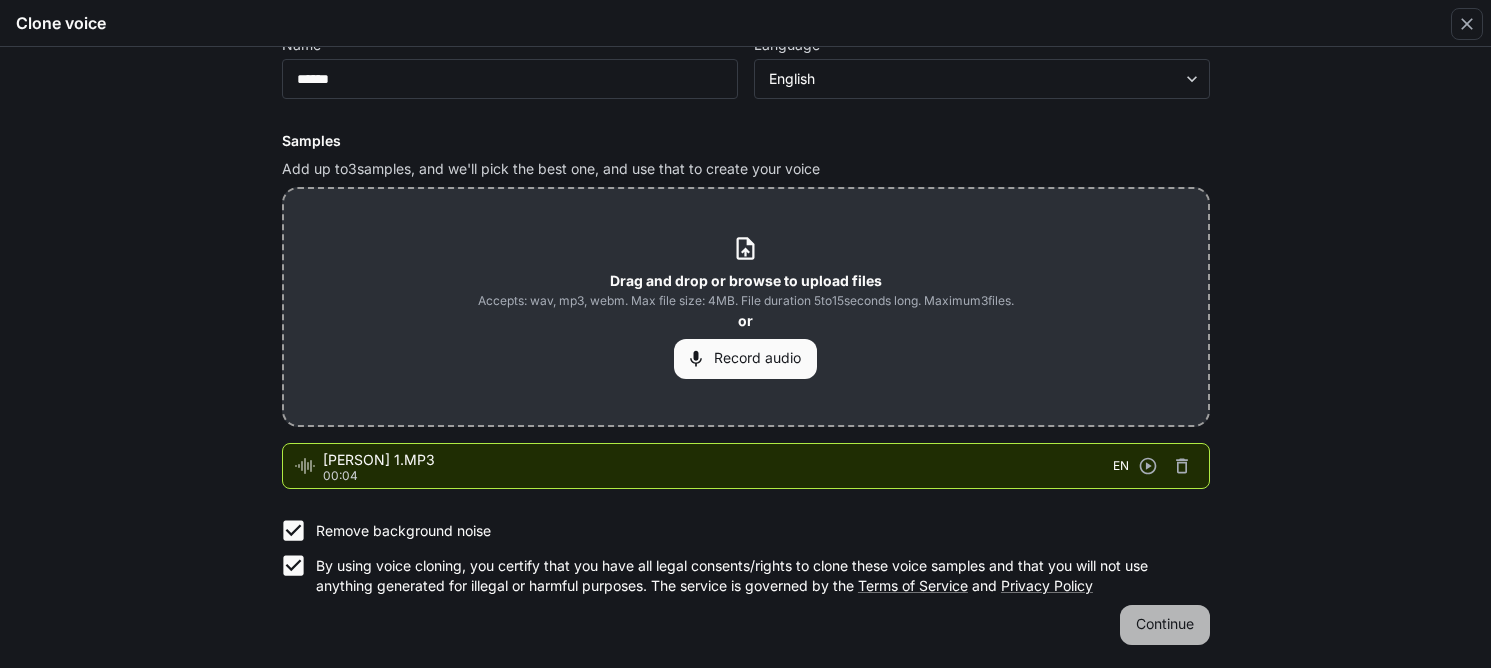 click on "Continue" at bounding box center [1165, 625] 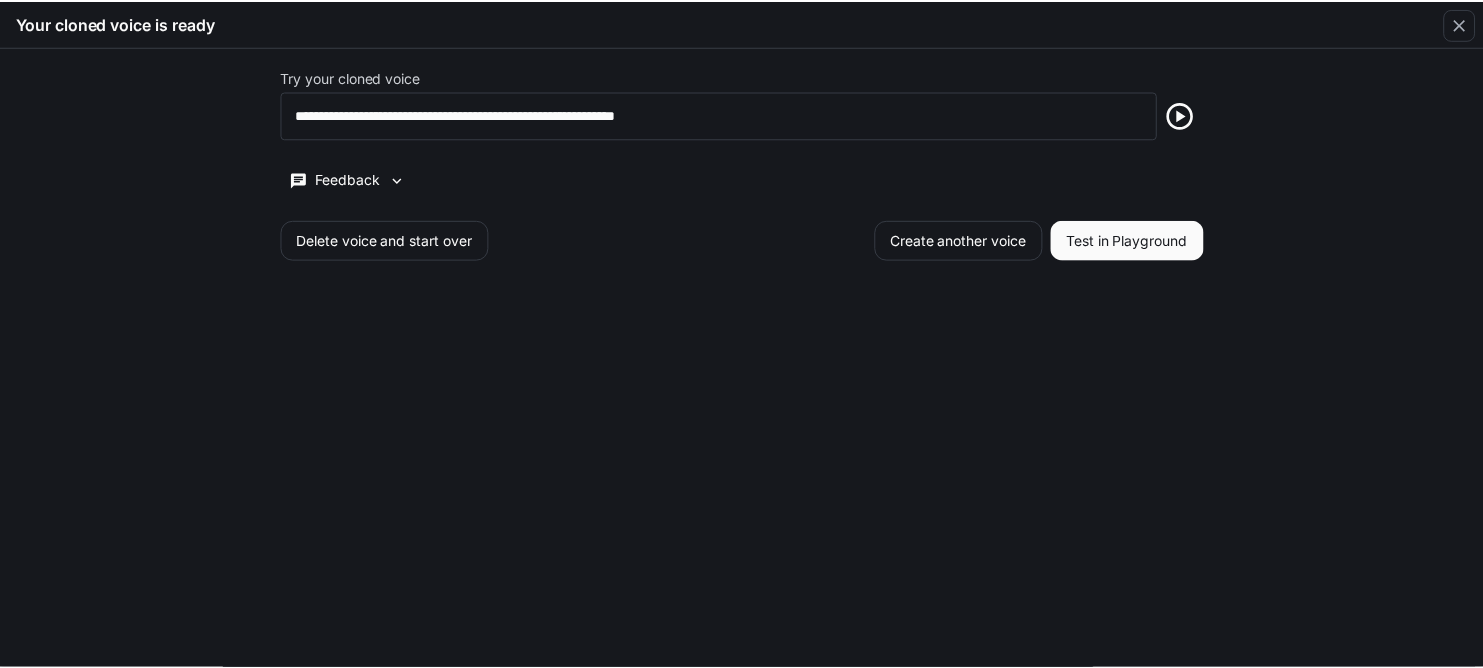 scroll, scrollTop: 0, scrollLeft: 0, axis: both 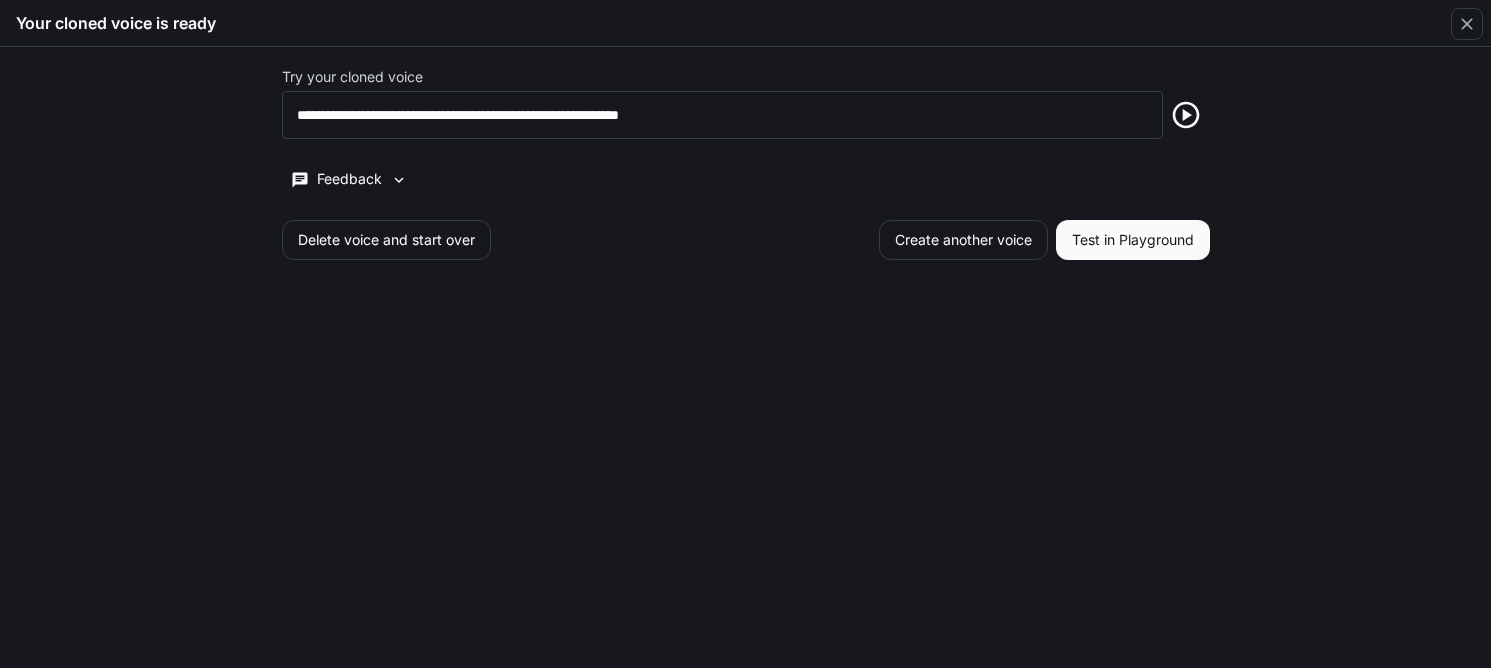 click on "Test in Playground" at bounding box center (1133, 240) 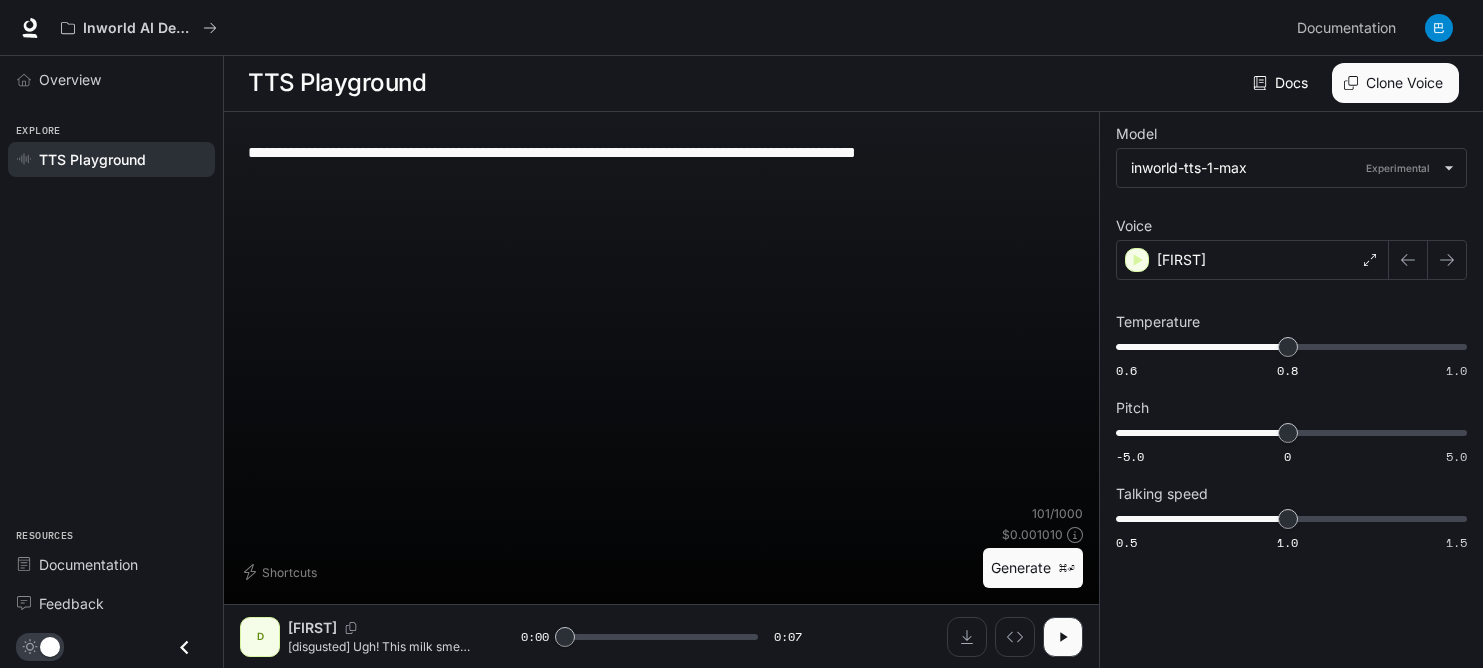 click on "**********" at bounding box center (661, 152) 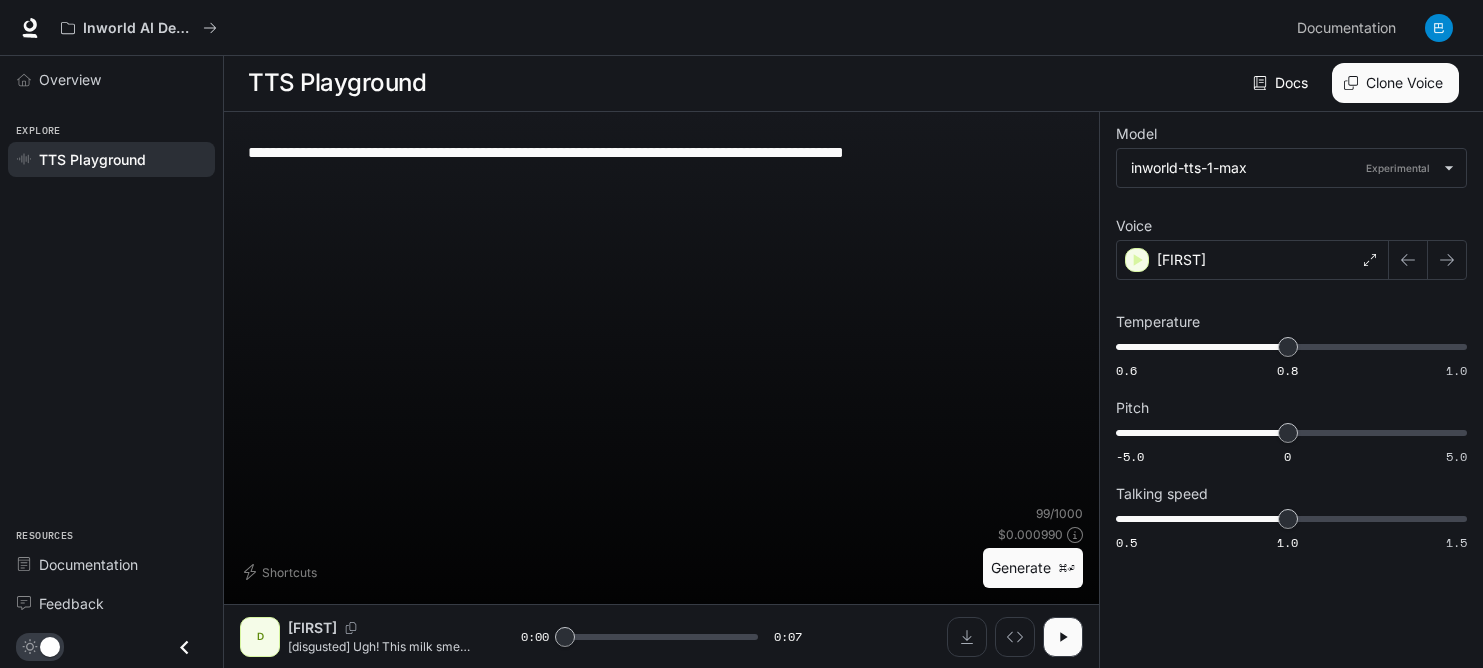 type on "**********" 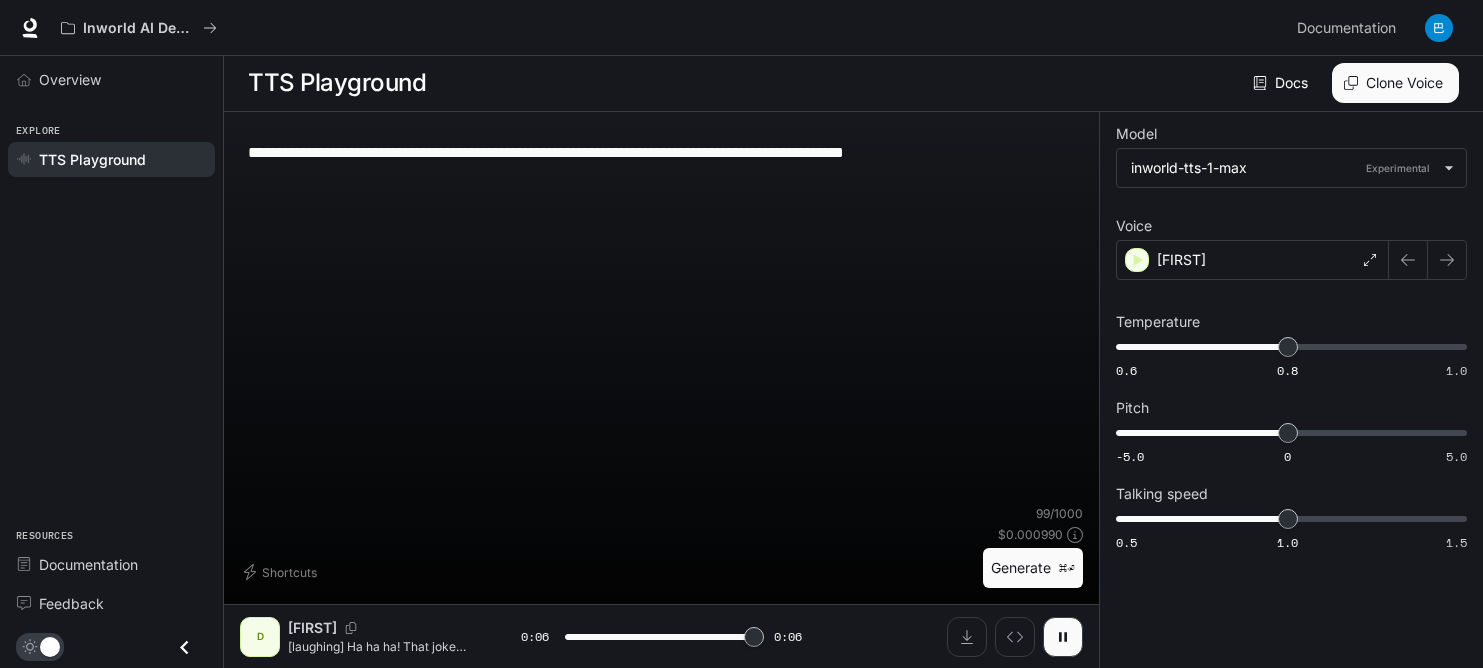 type on "*" 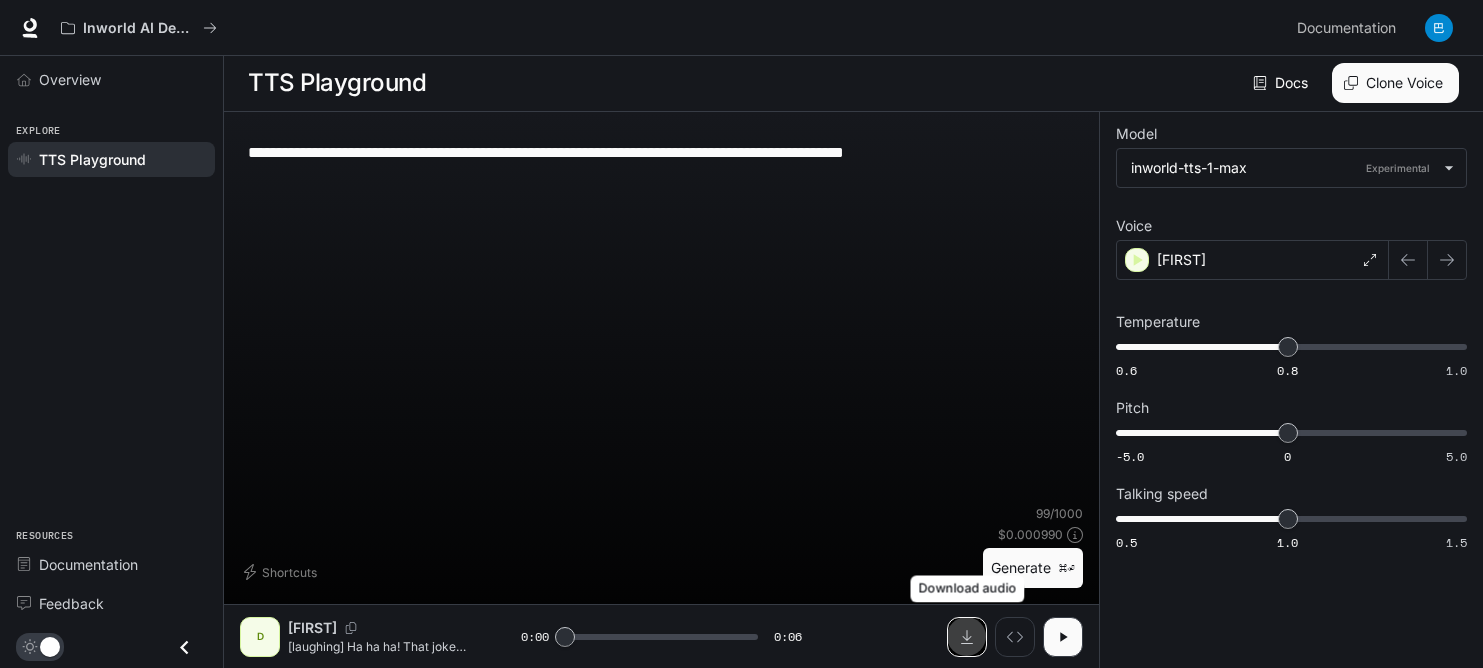 click 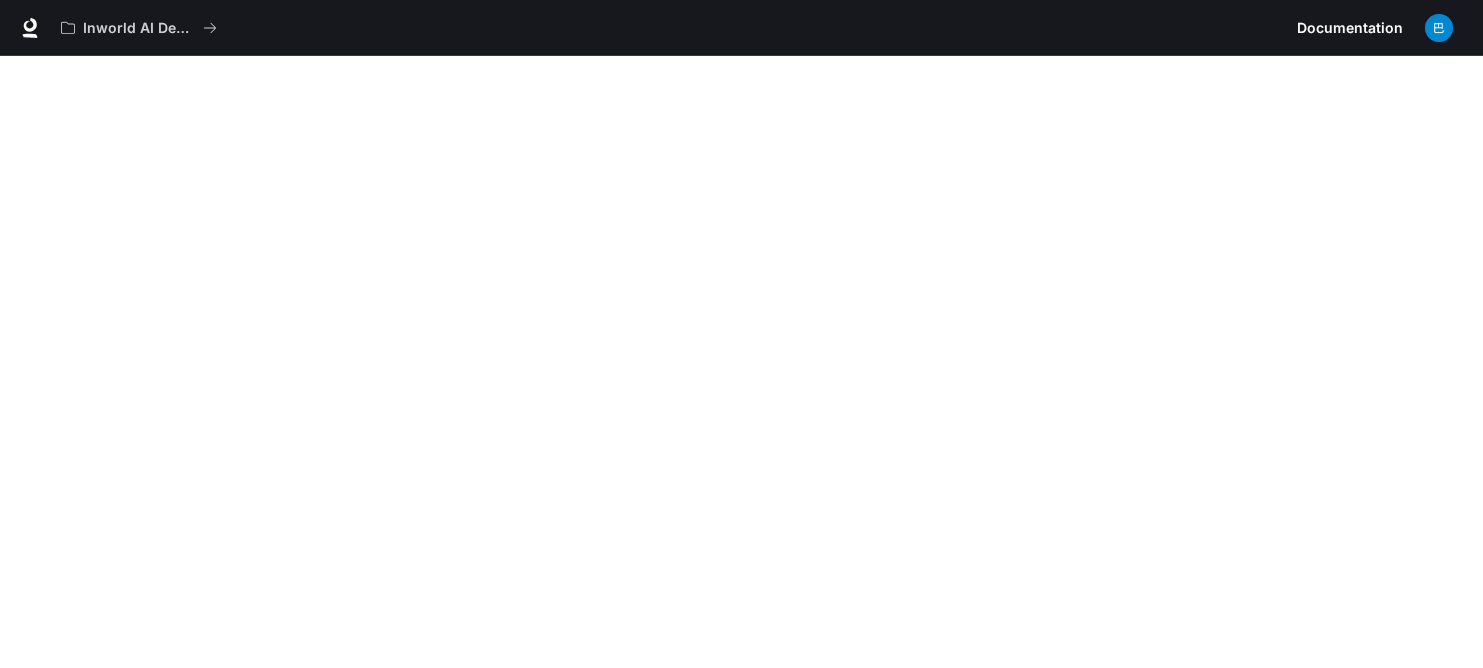 scroll, scrollTop: 0, scrollLeft: 0, axis: both 